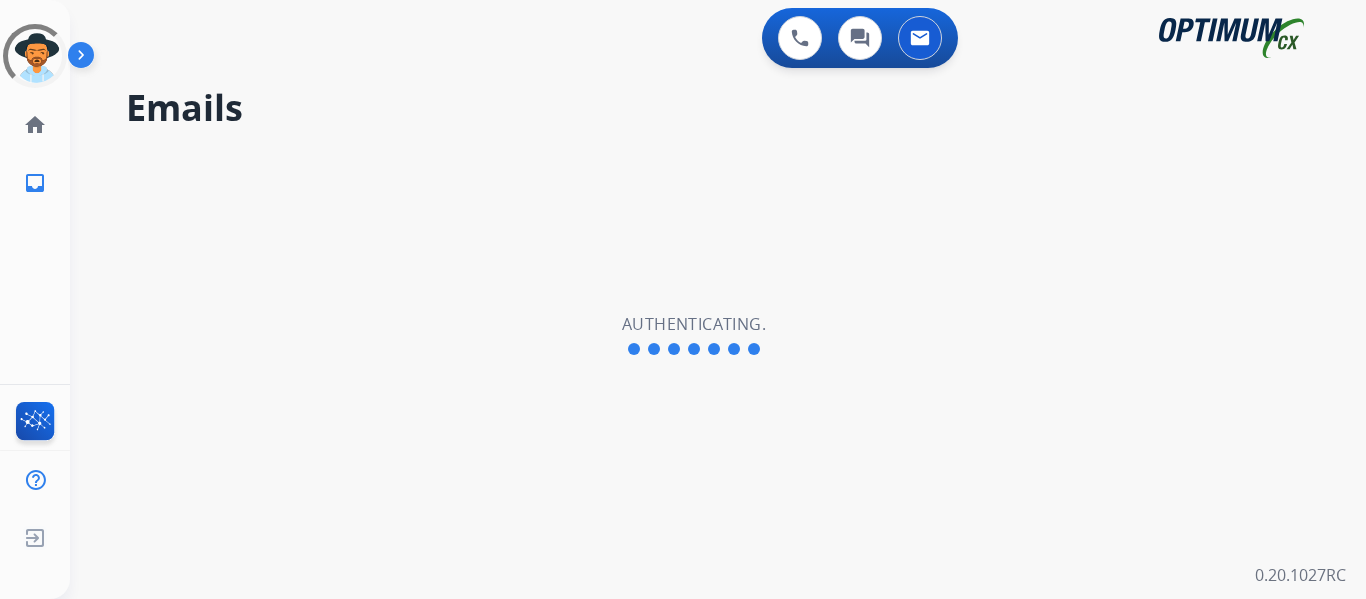 scroll, scrollTop: 0, scrollLeft: 0, axis: both 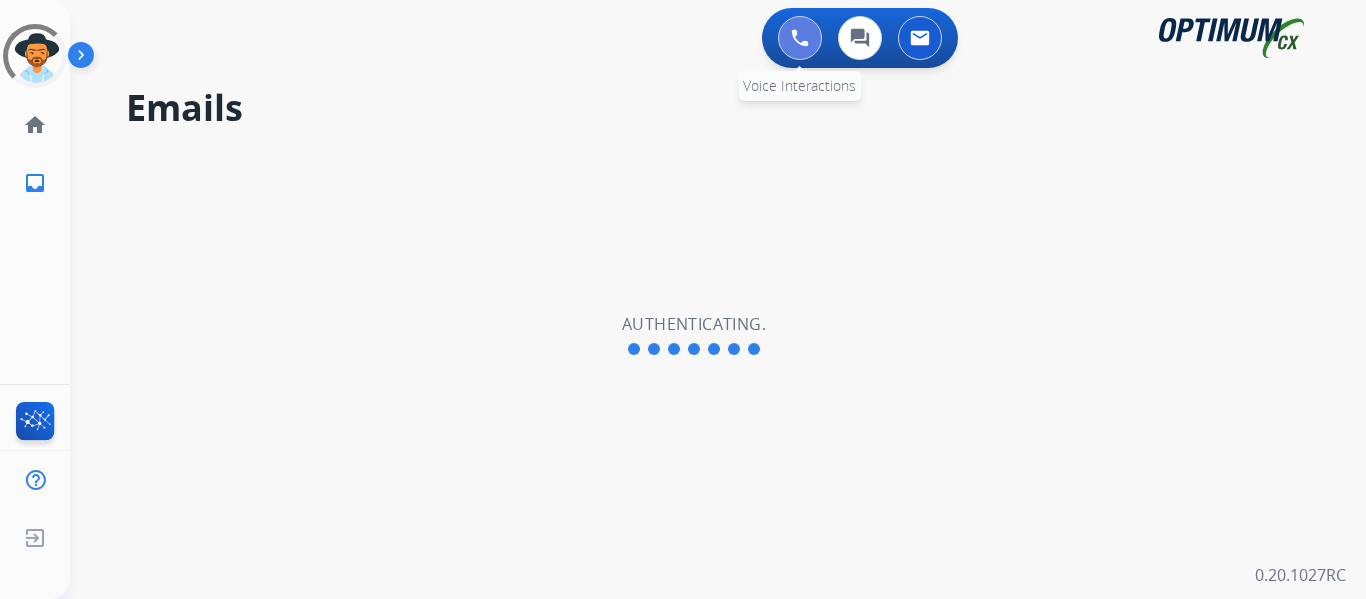 click at bounding box center [800, 38] 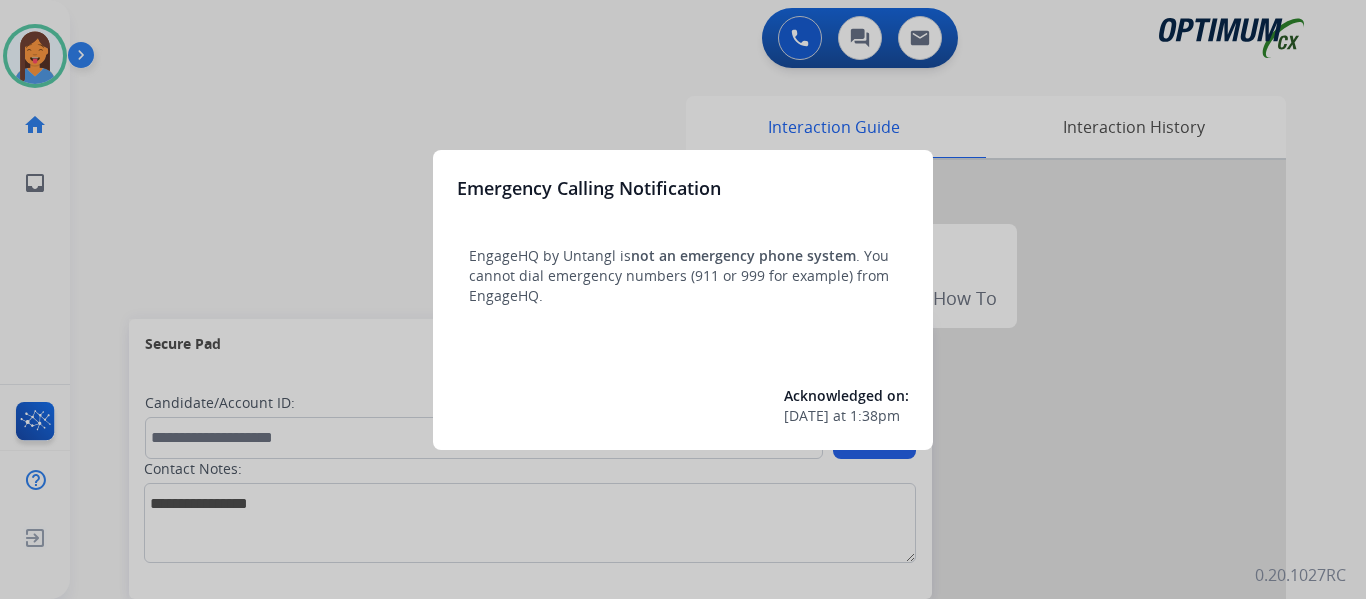 click at bounding box center (683, 299) 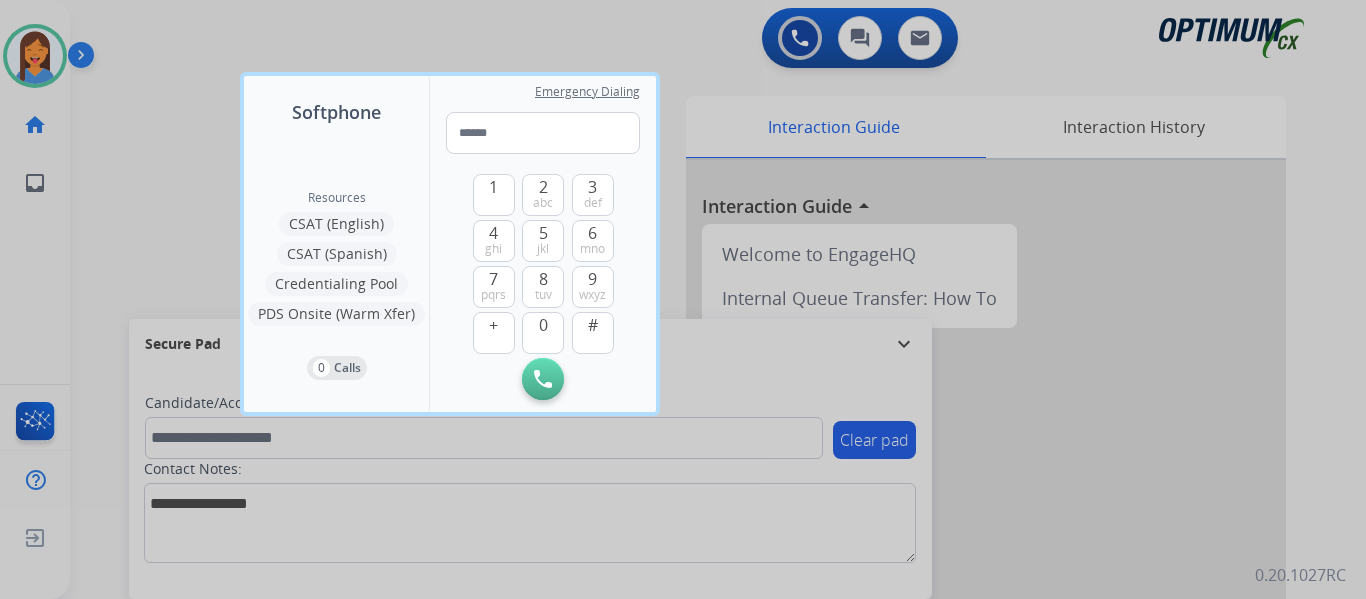 click at bounding box center (683, 299) 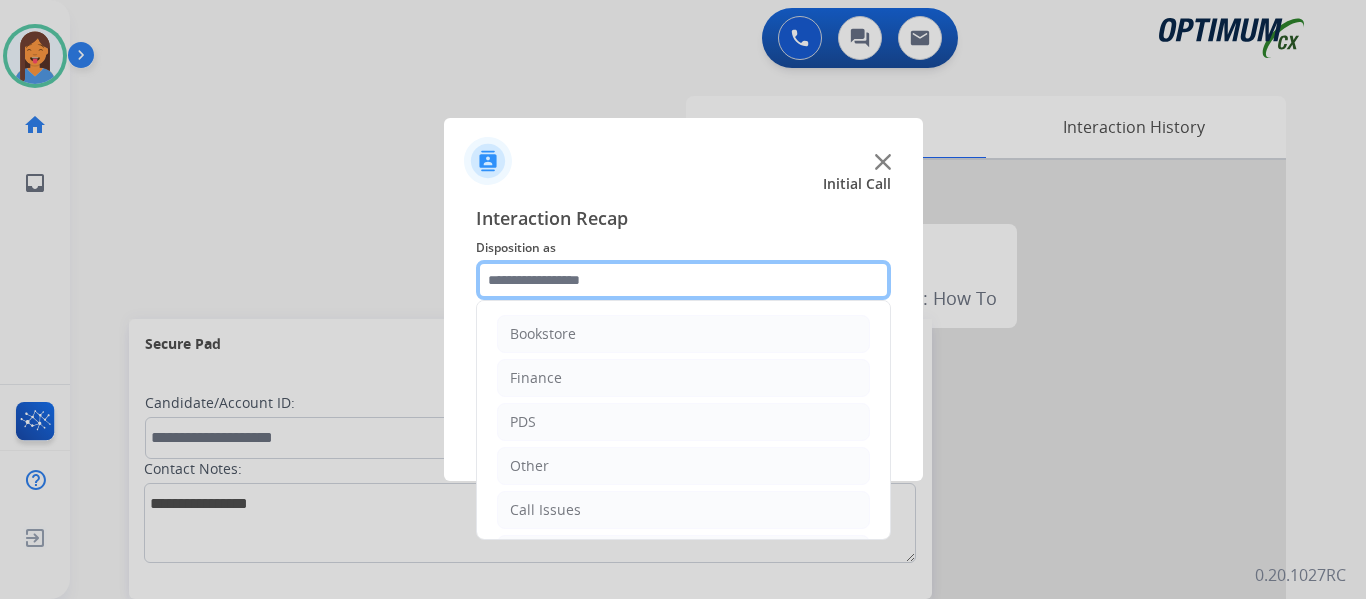 click 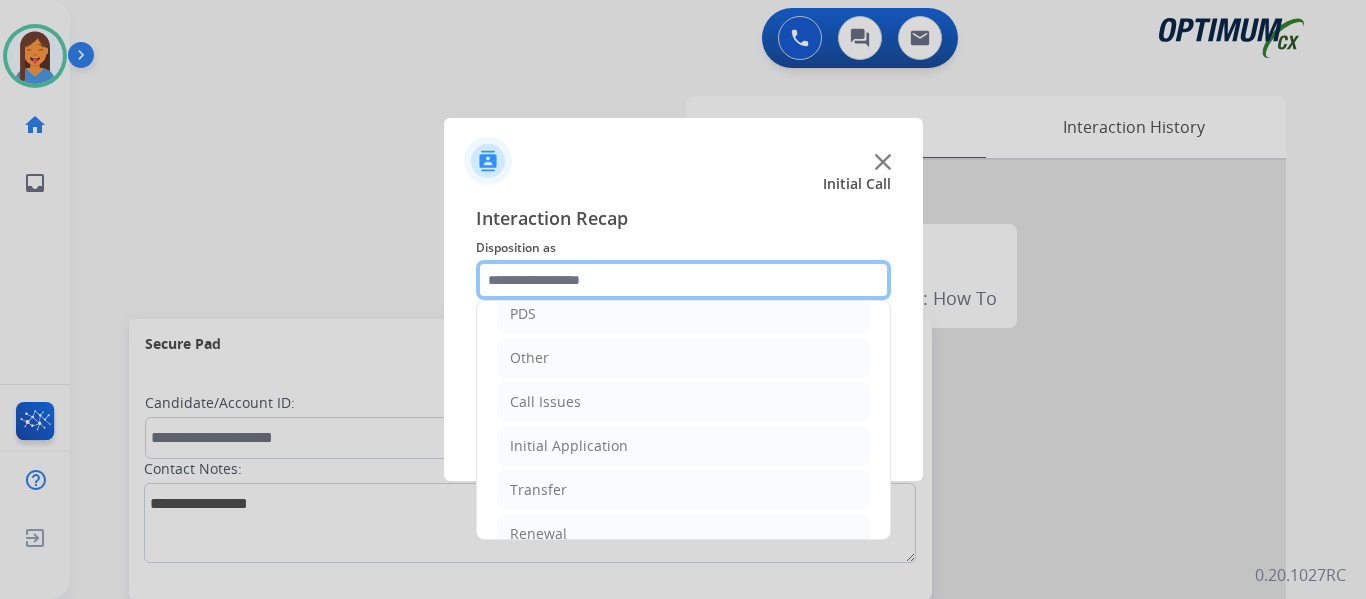 scroll, scrollTop: 136, scrollLeft: 0, axis: vertical 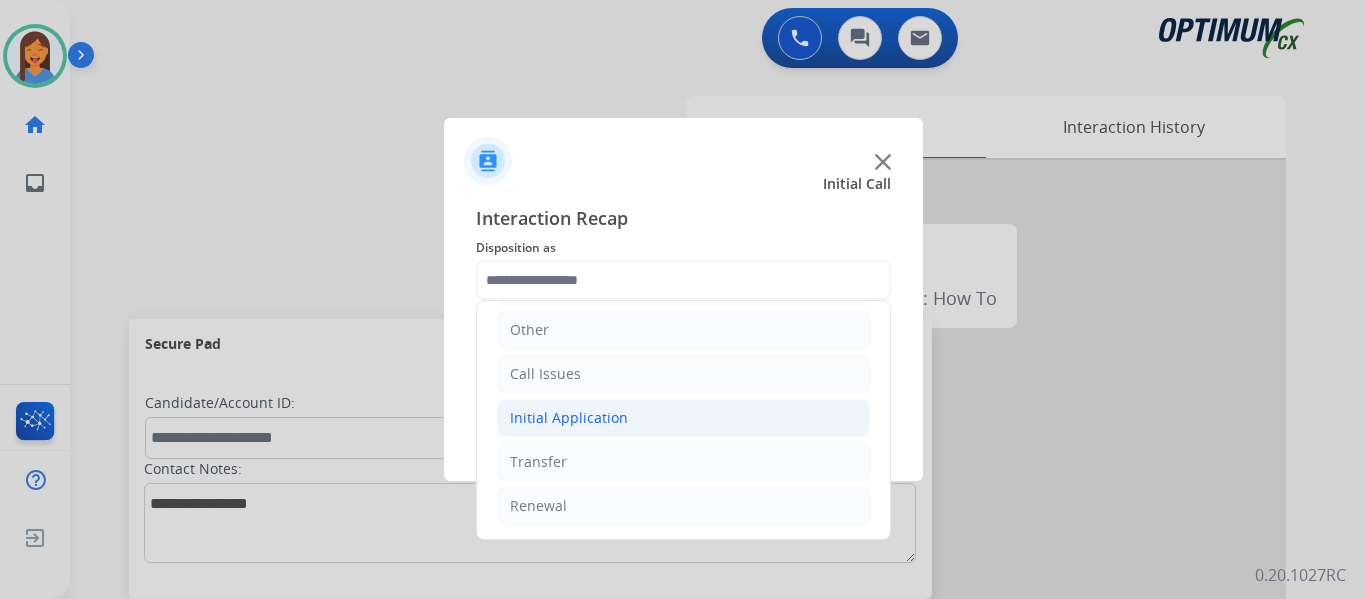 click on "Initial Application" 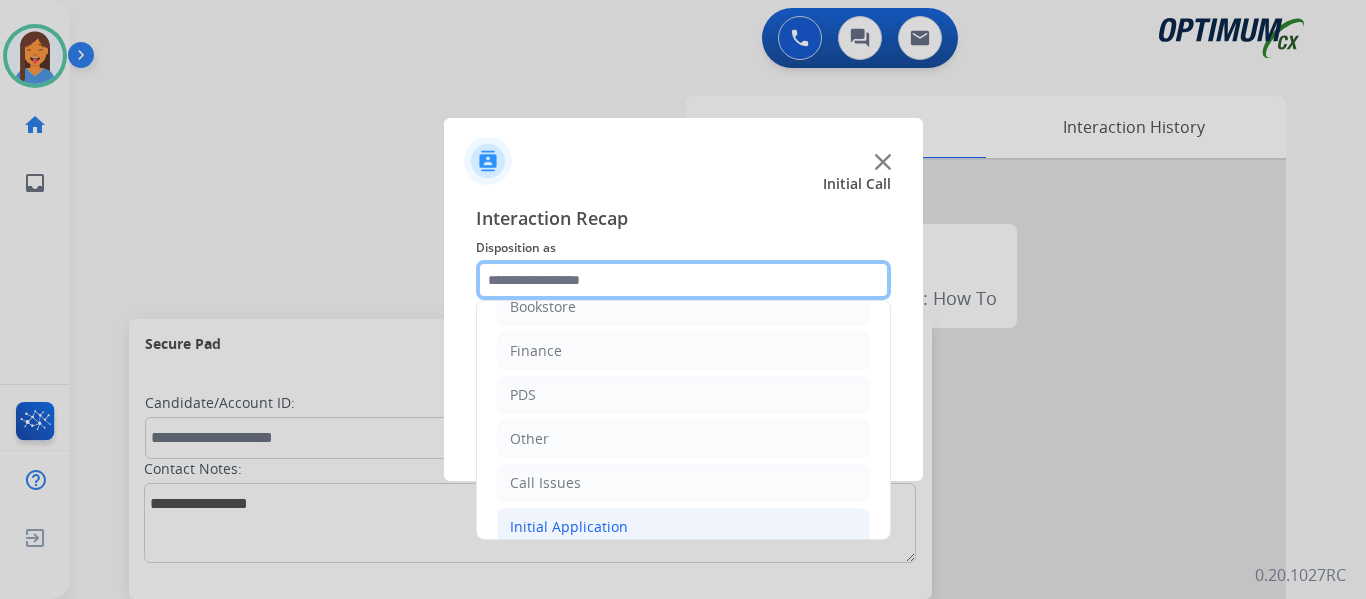 scroll, scrollTop: 0, scrollLeft: 0, axis: both 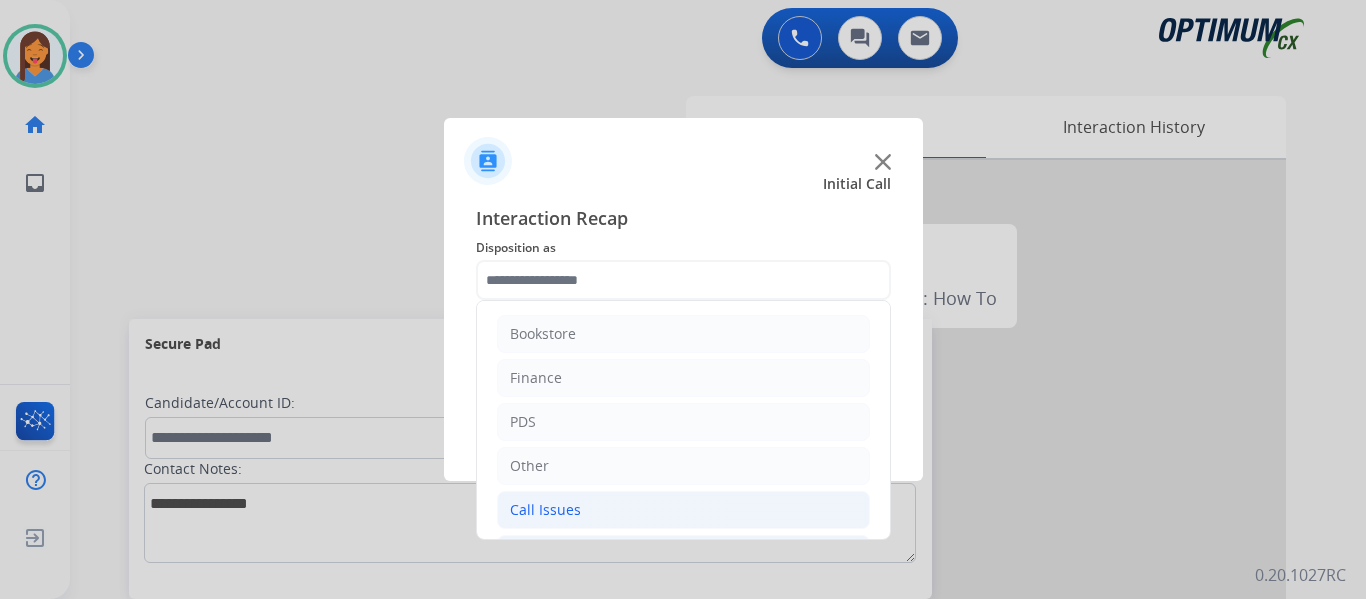 click on "Call Issues" 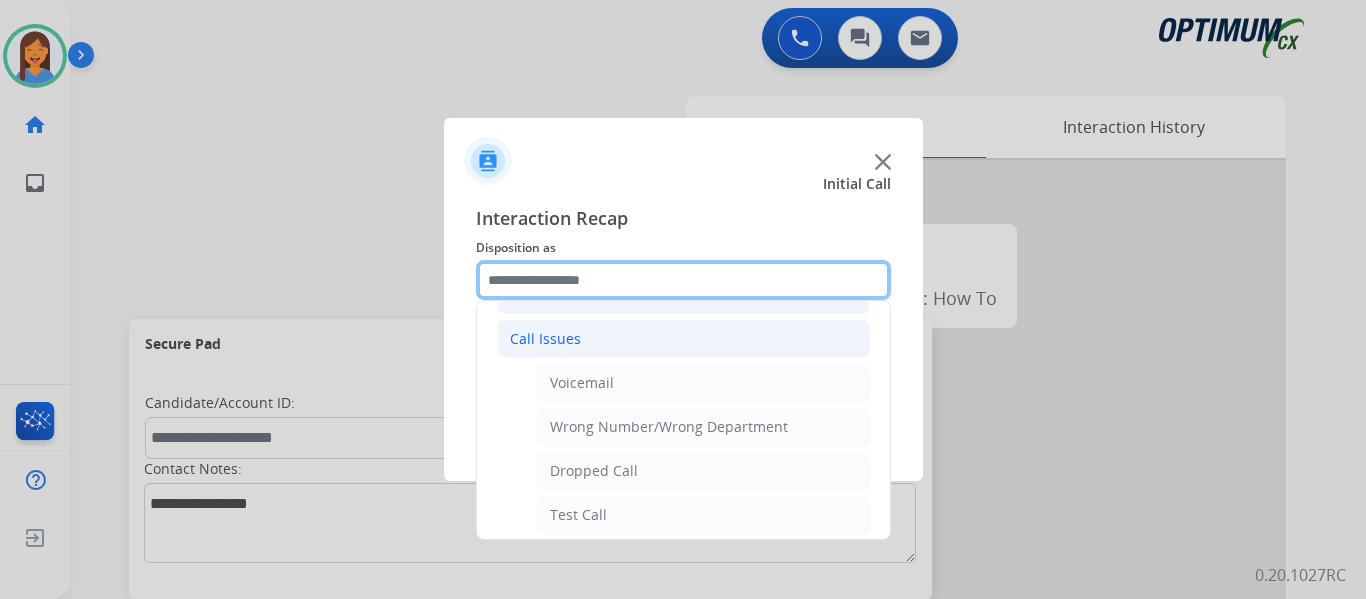 scroll, scrollTop: 200, scrollLeft: 0, axis: vertical 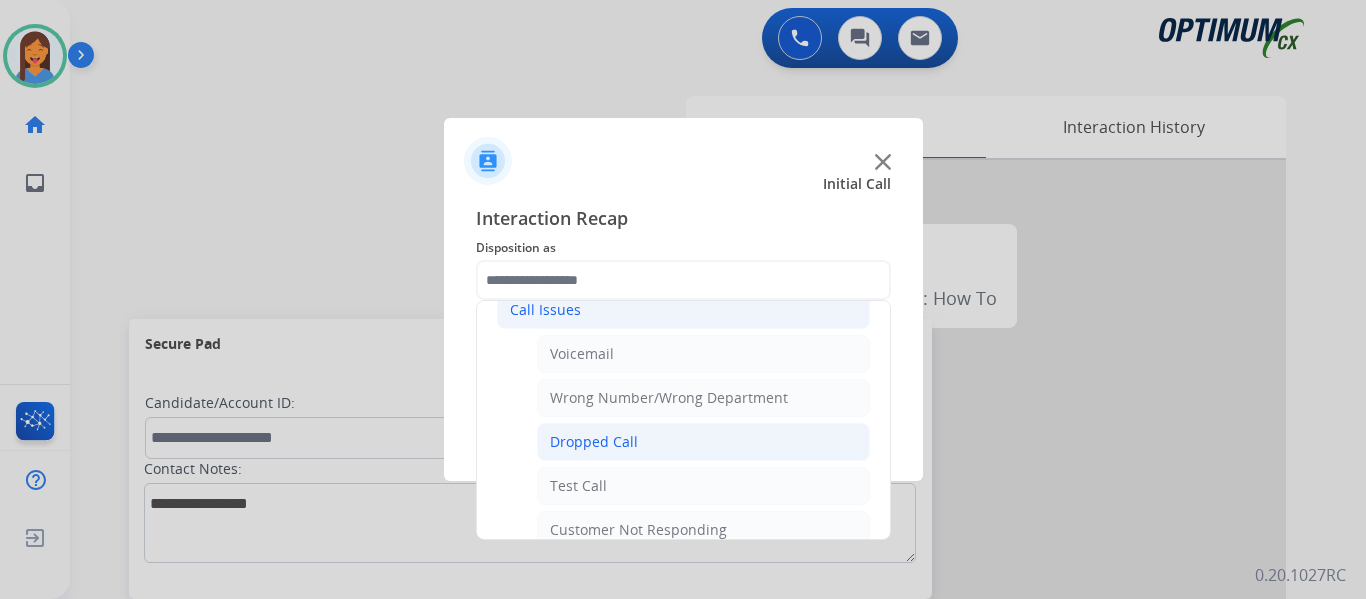 click on "Dropped Call" 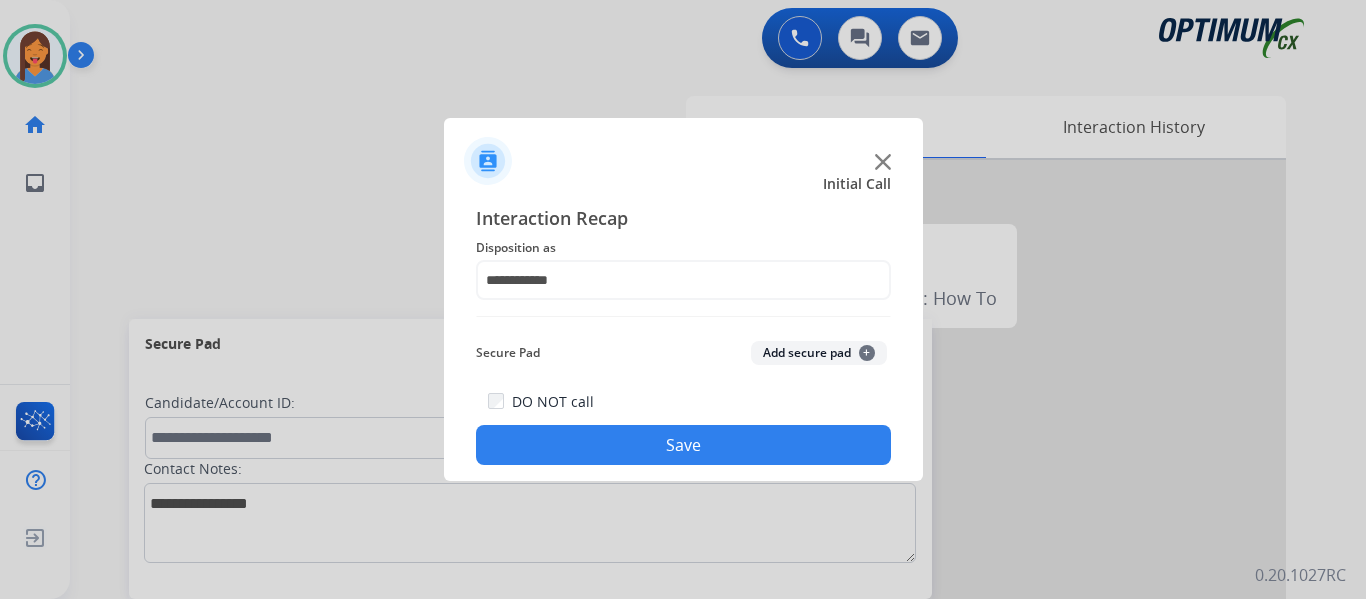 click on "Save" 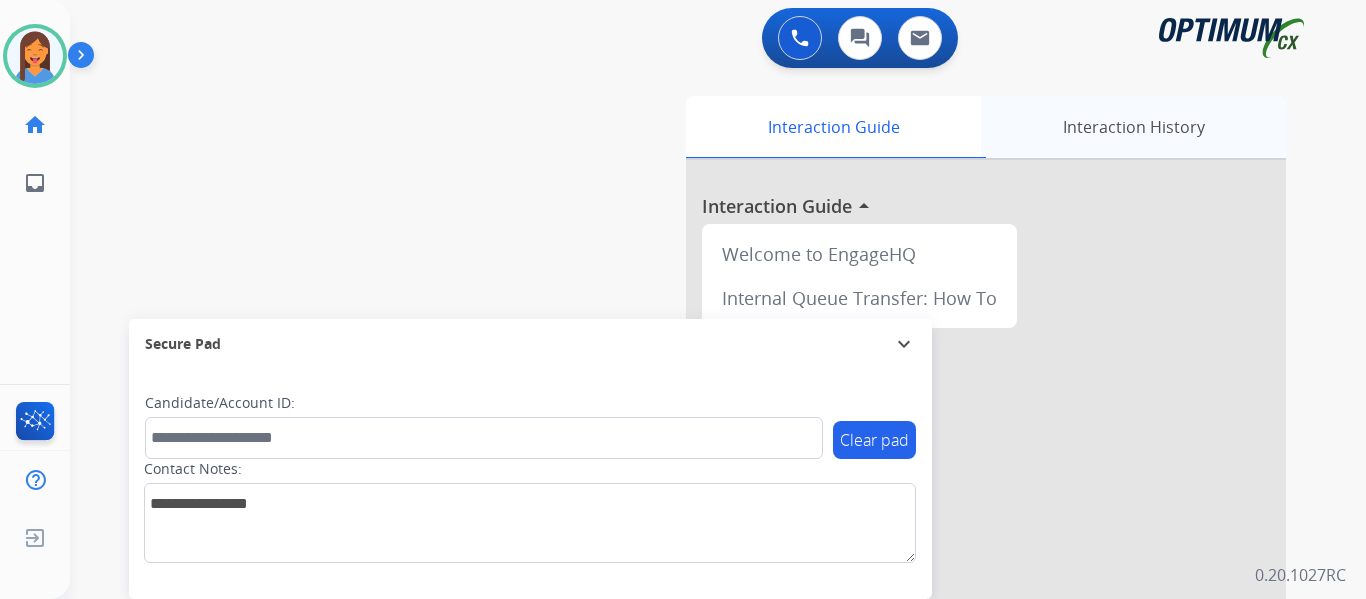 click on "Interaction History" at bounding box center [1133, 127] 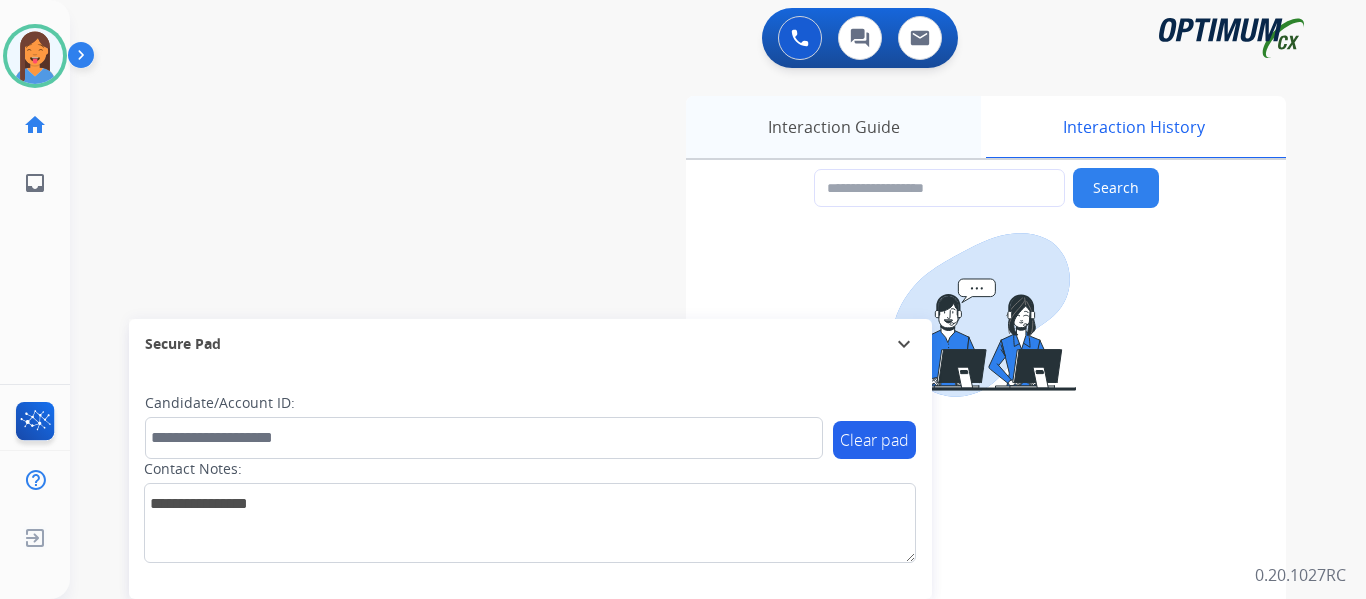 click on "Interaction Guide" at bounding box center [833, 127] 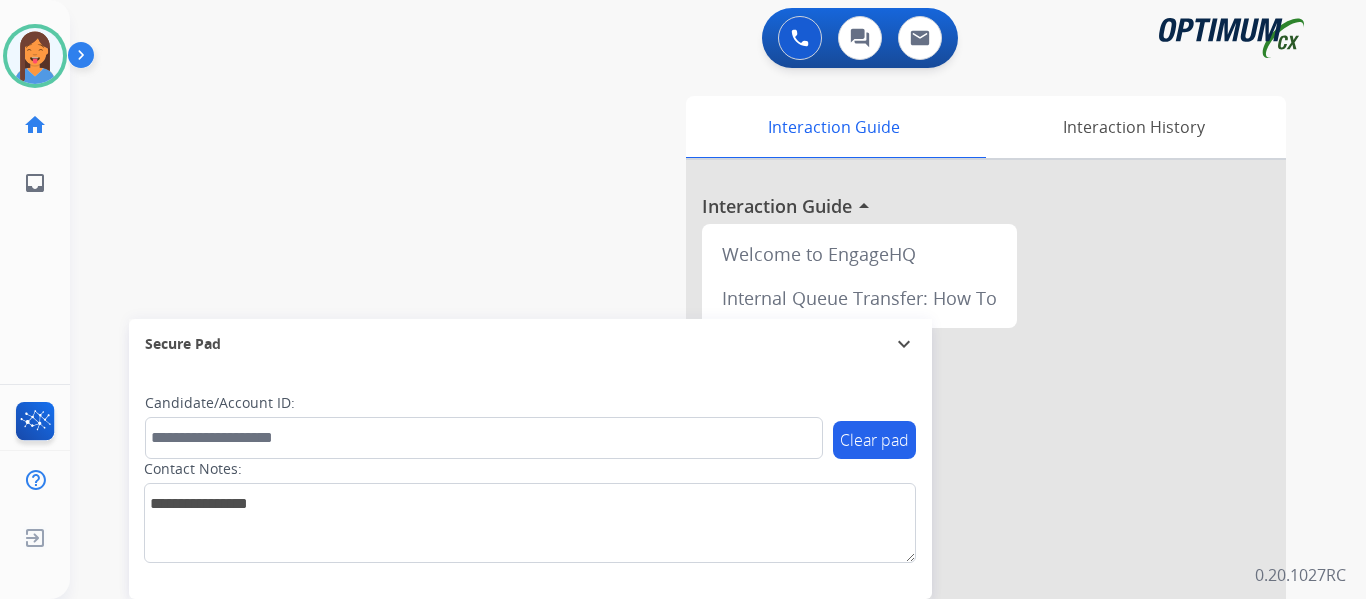 click on "swap_horiz Break voice bridge close_fullscreen Connect 3-Way Call merge_type Separate 3-Way Call  Interaction Guide   Interaction History  Interaction Guide arrow_drop_up  Welcome to EngageHQ   Internal Queue Transfer: How To  Secure Pad expand_more Clear pad Candidate/Account ID: Contact Notes:" at bounding box center (694, 489) 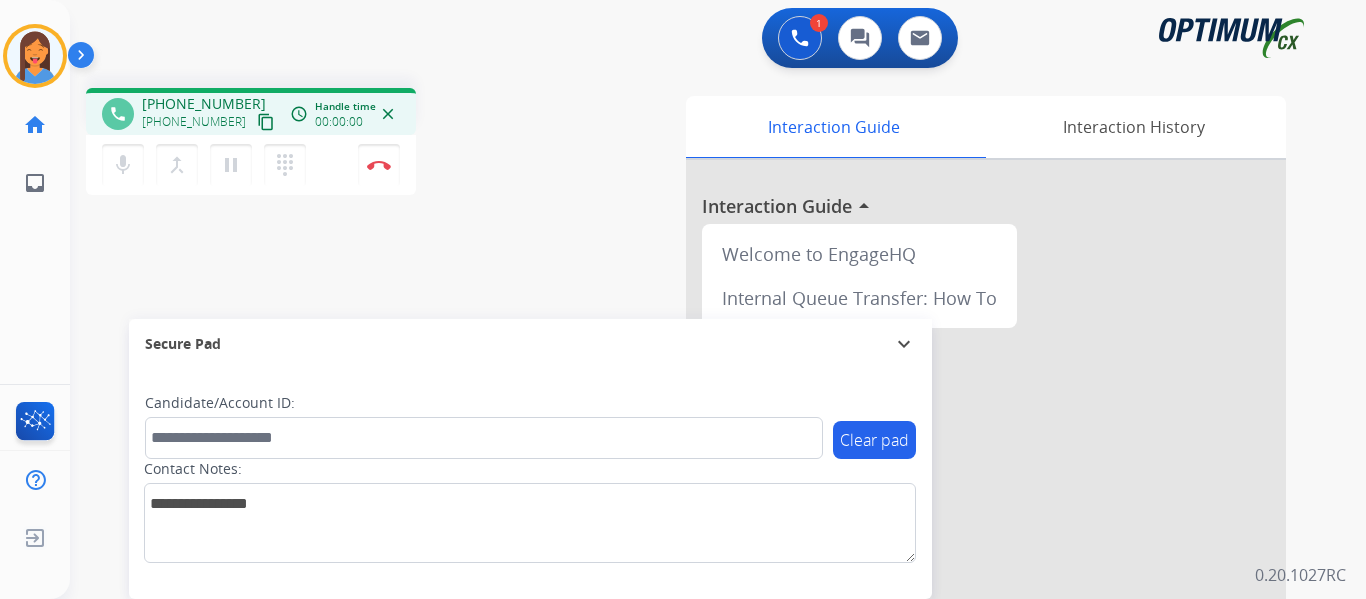 click on "content_copy" at bounding box center (266, 122) 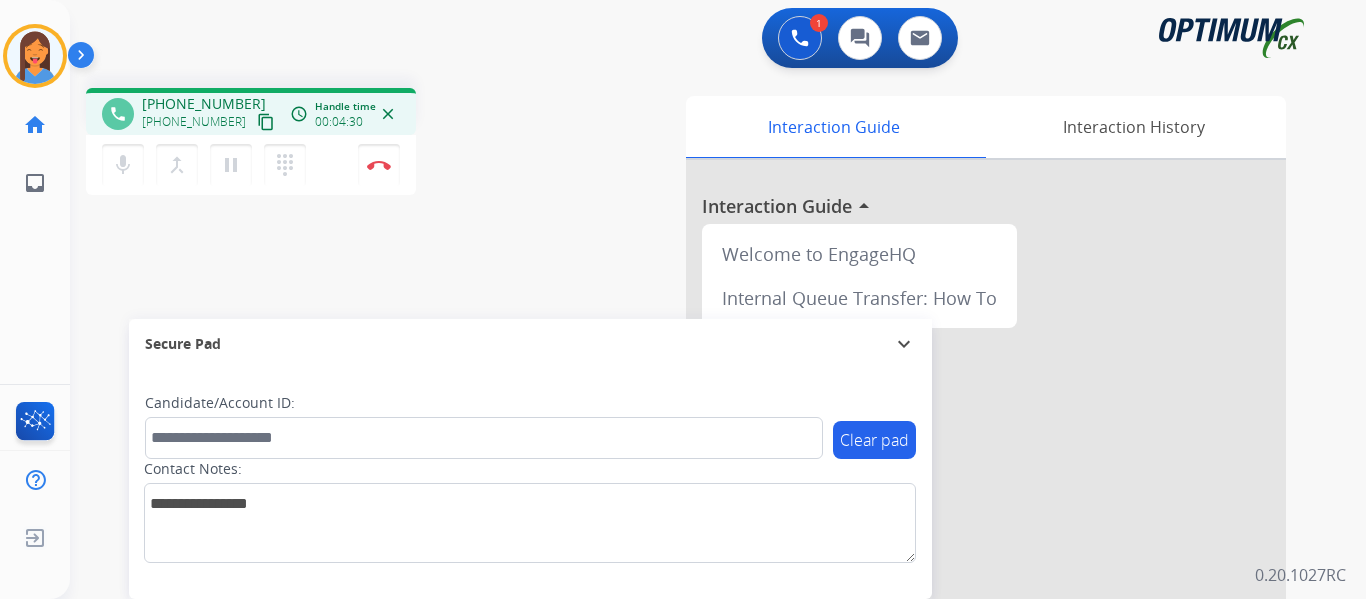 drag, startPoint x: 379, startPoint y: 171, endPoint x: 524, endPoint y: 192, distance: 146.5128 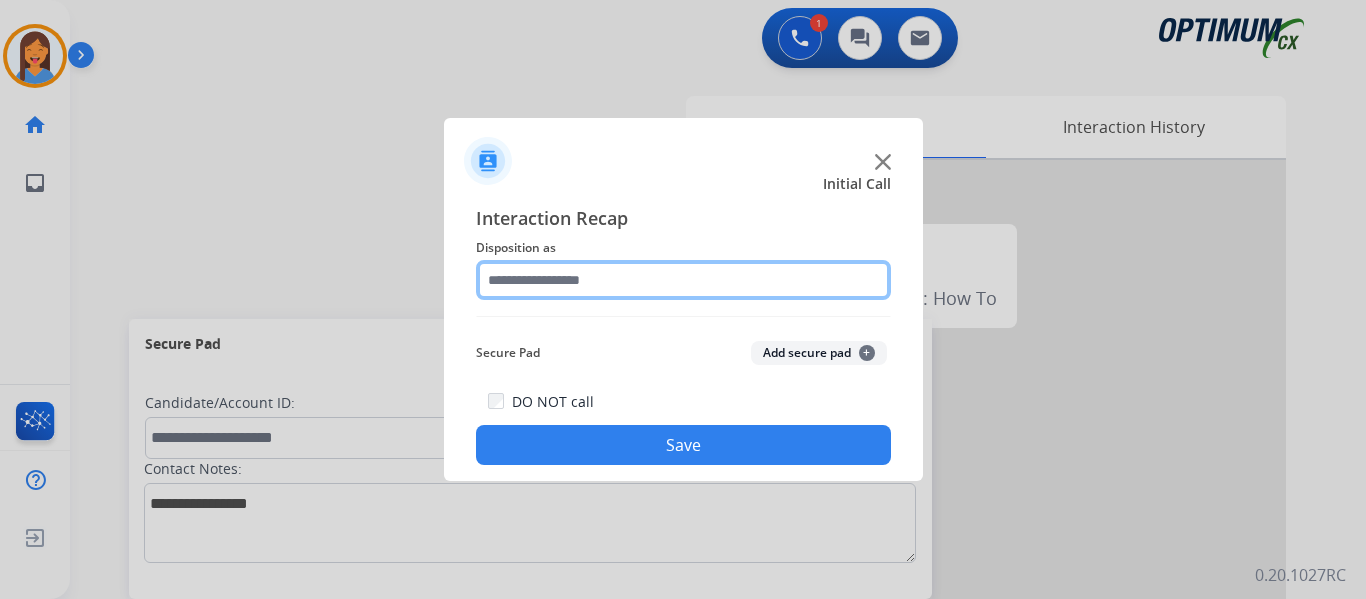 click 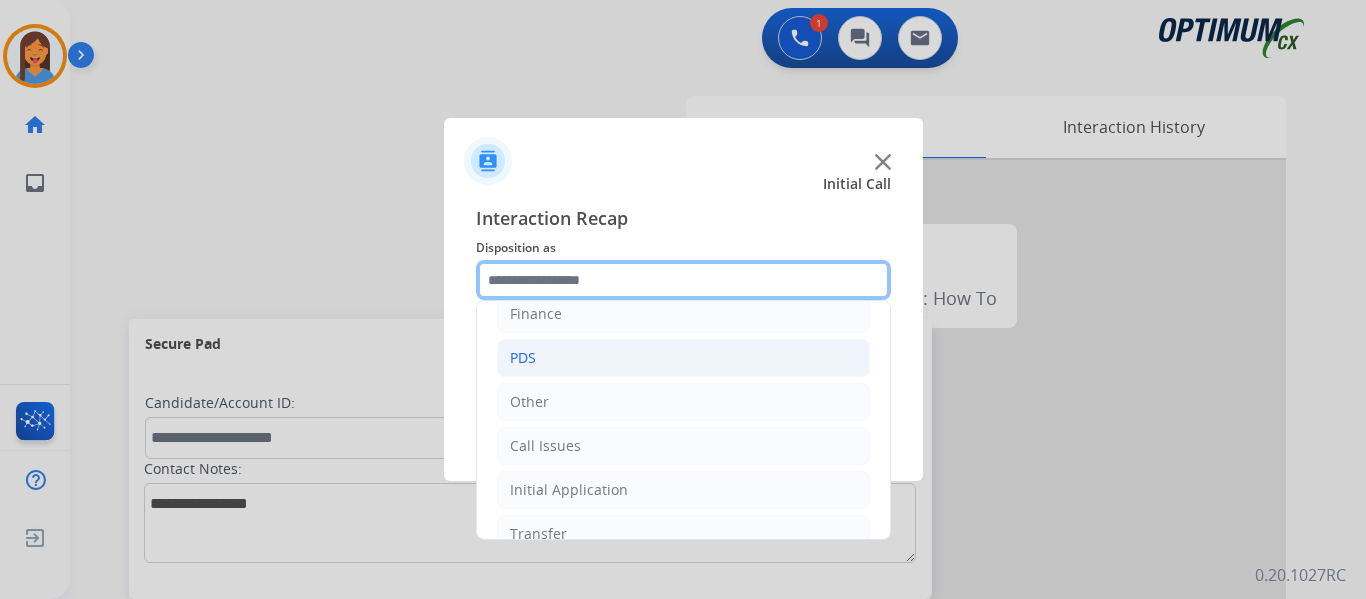 scroll, scrollTop: 136, scrollLeft: 0, axis: vertical 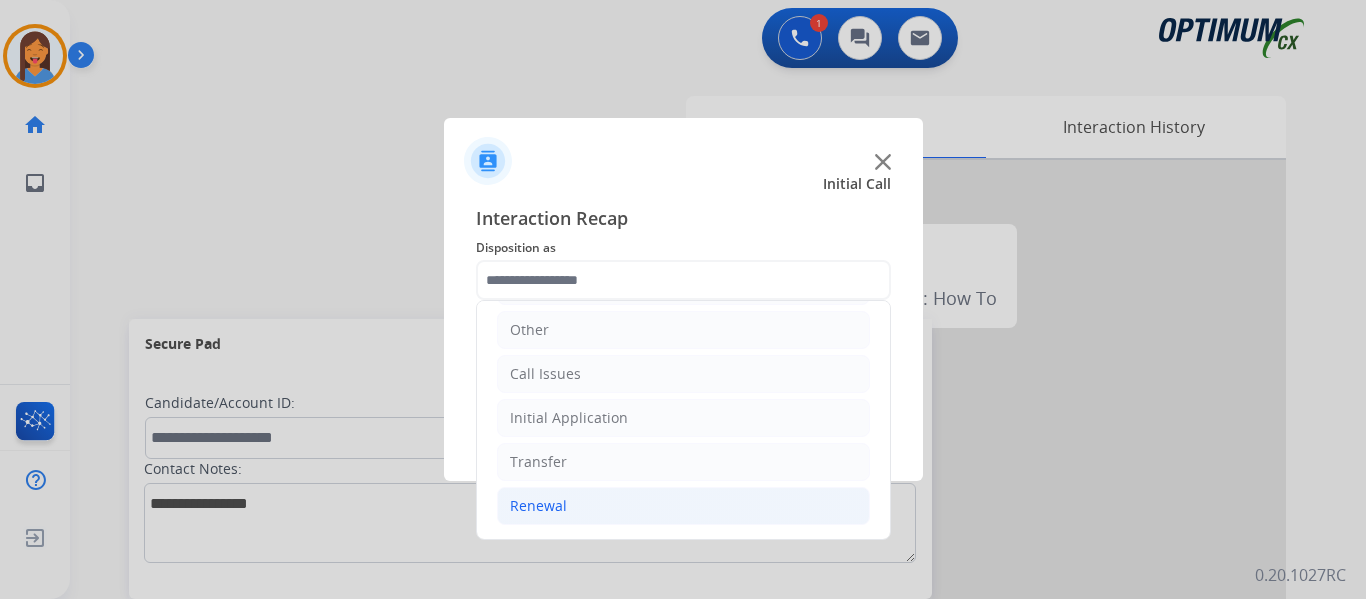 click on "Renewal" 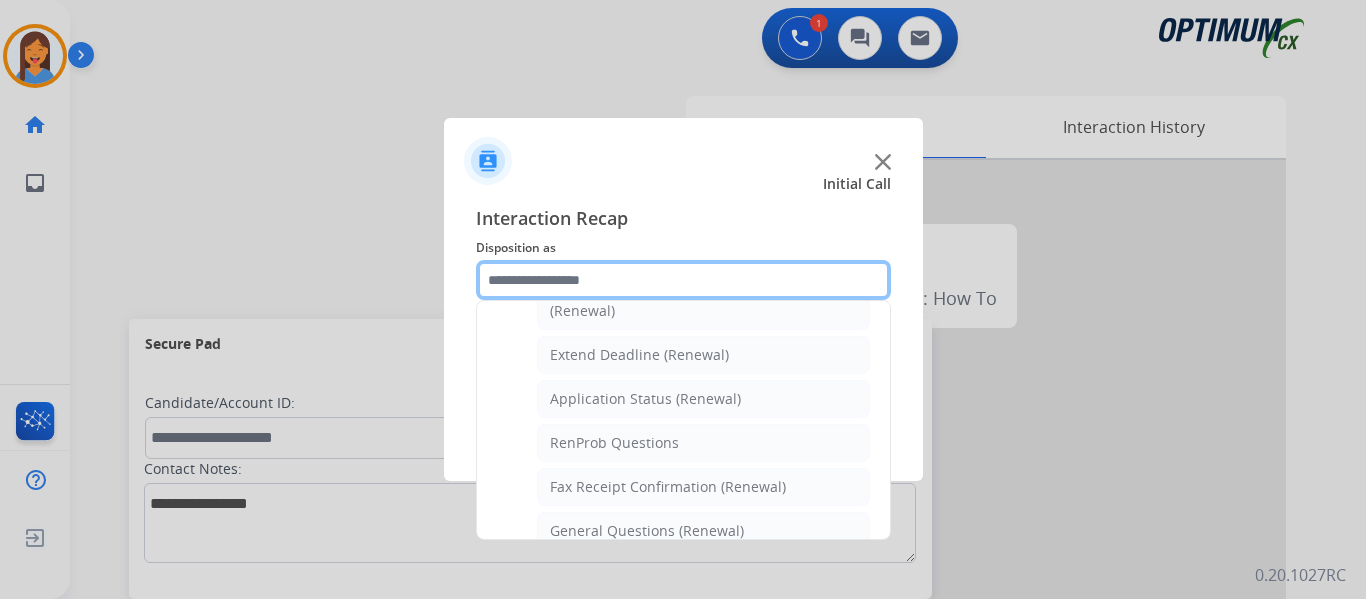 scroll, scrollTop: 372, scrollLeft: 0, axis: vertical 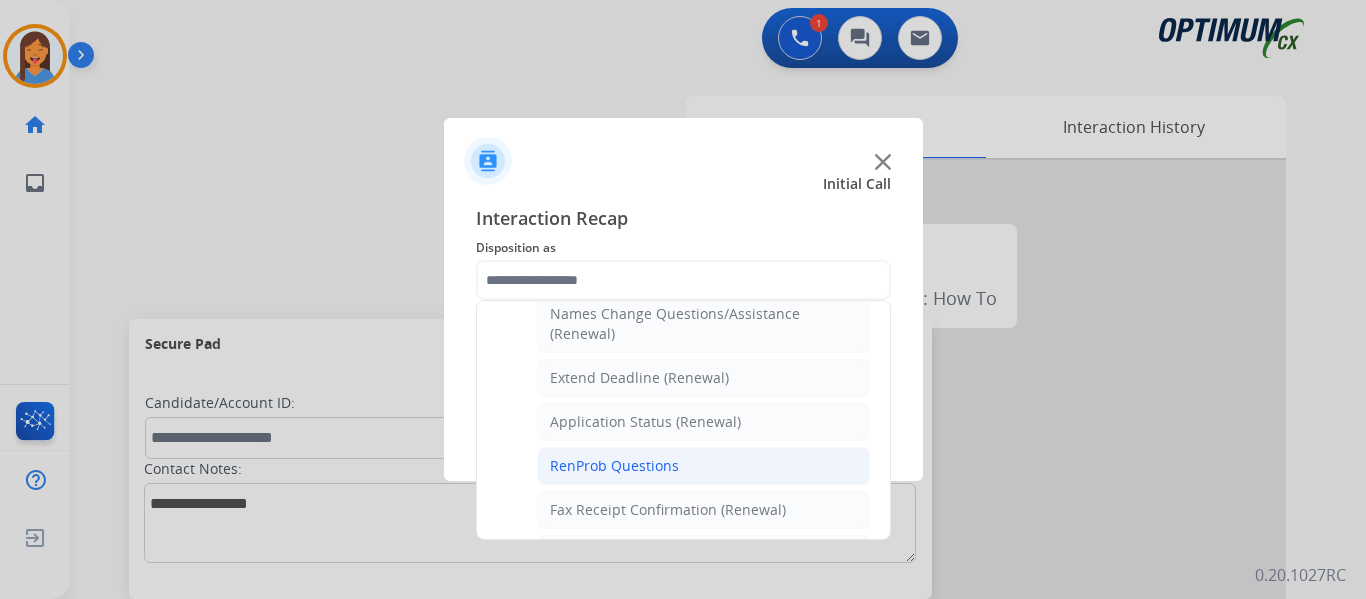 click on "RenProb Questions" 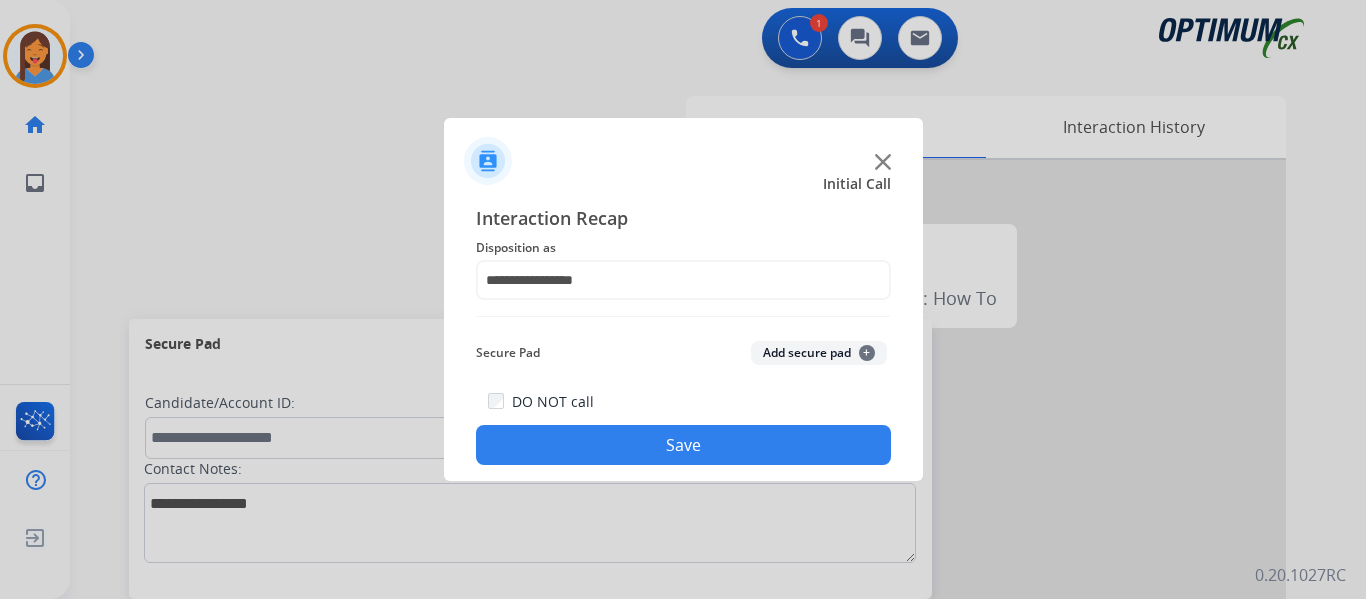 click on "Save" 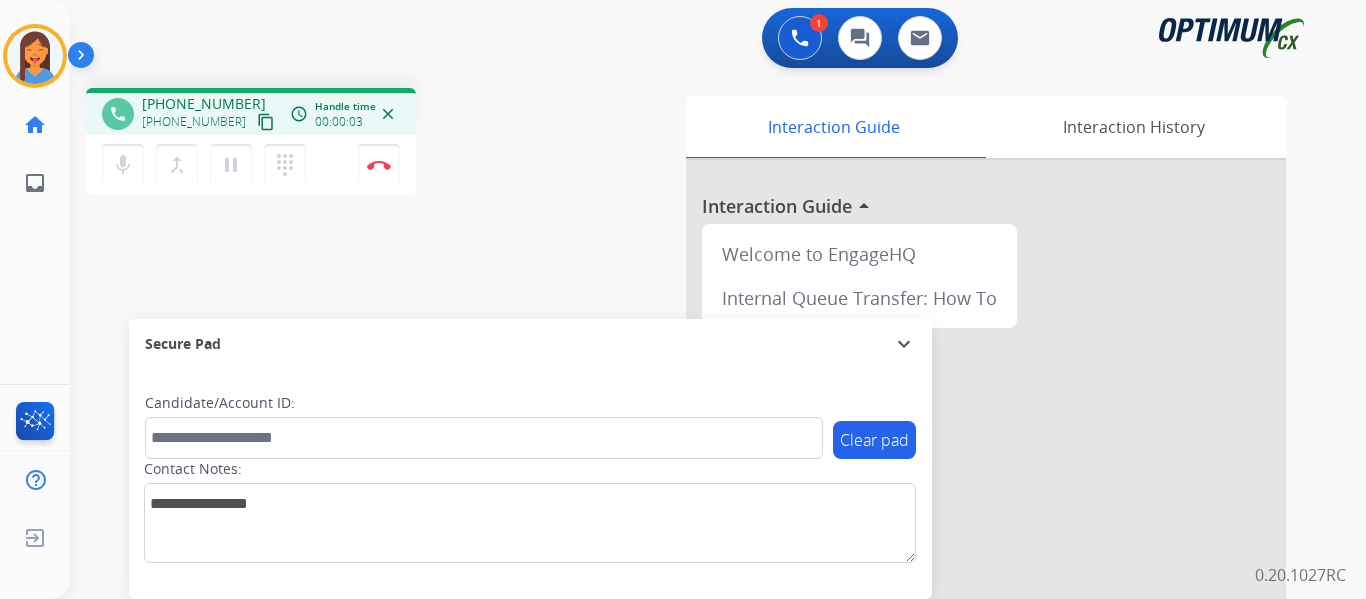 click on "content_copy" at bounding box center (266, 122) 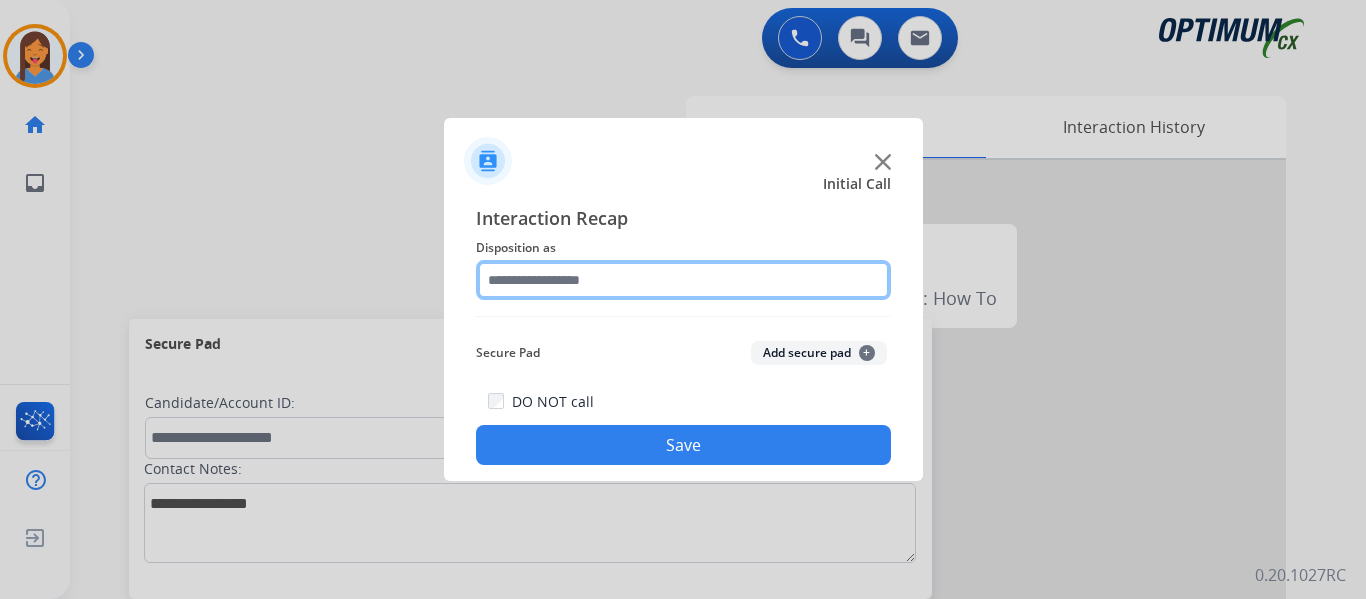 click 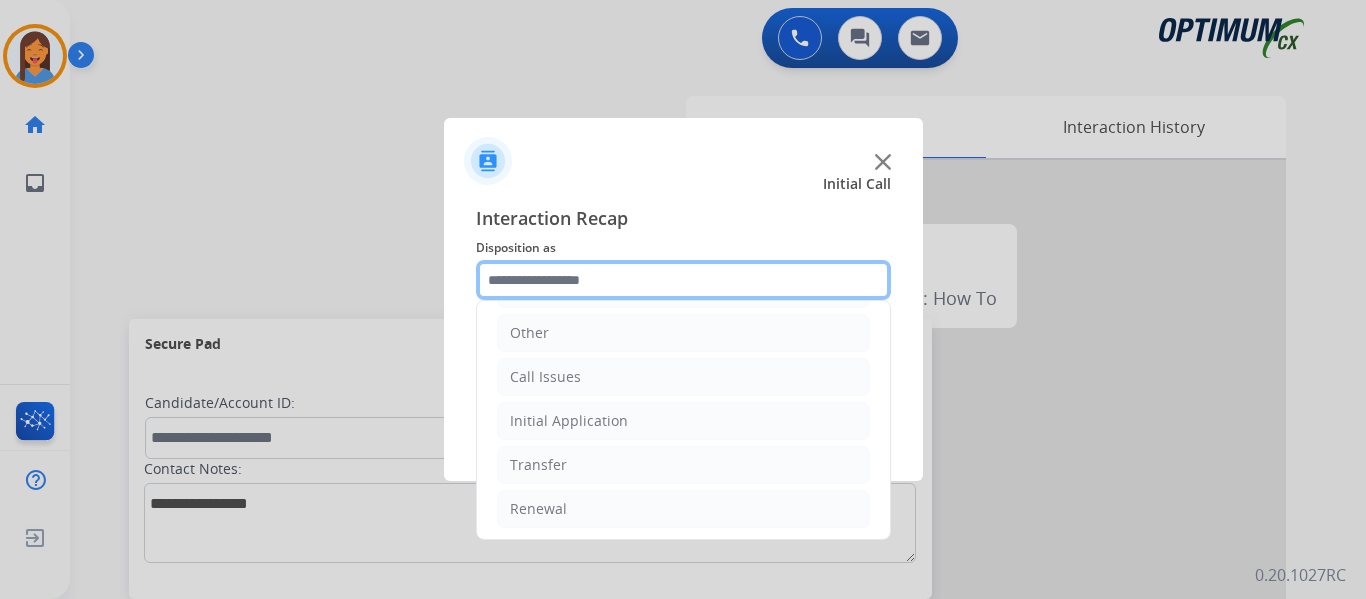 scroll, scrollTop: 136, scrollLeft: 0, axis: vertical 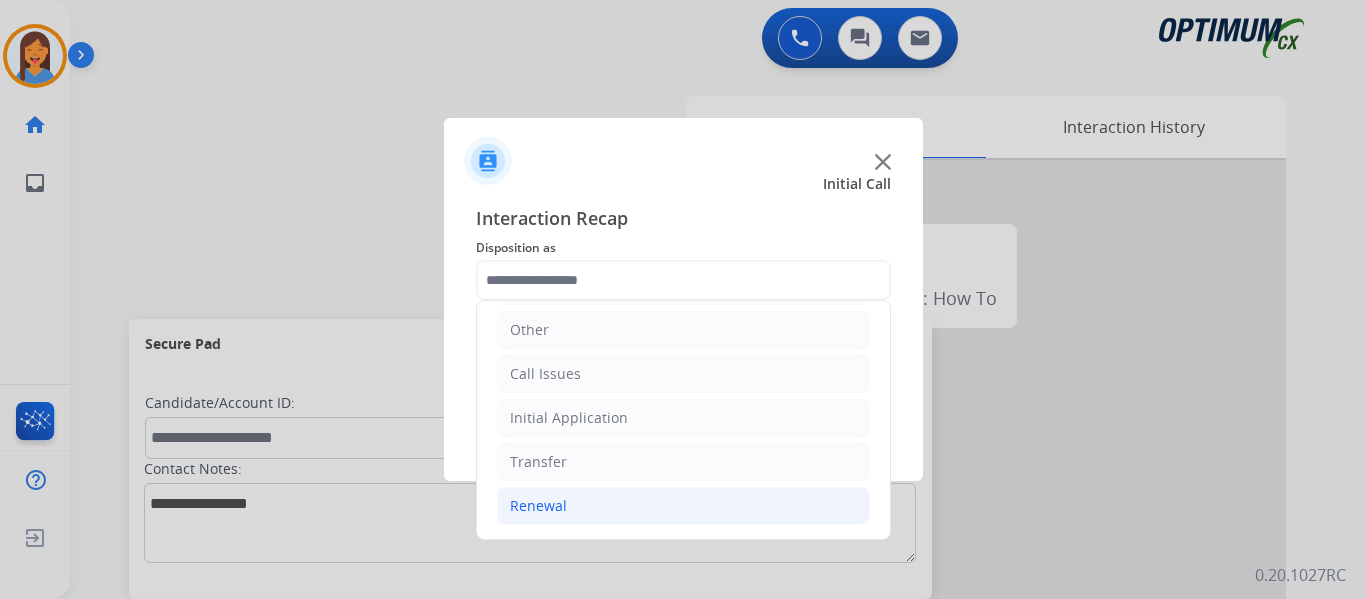 click on "Renewal" 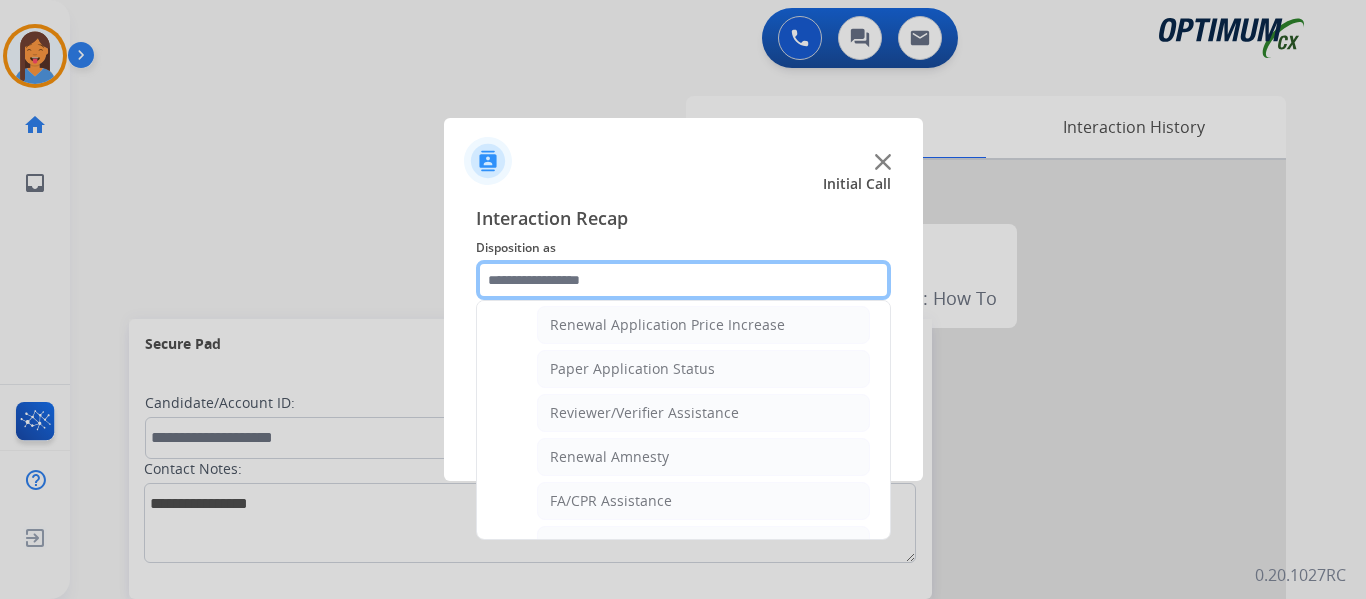 scroll, scrollTop: 736, scrollLeft: 0, axis: vertical 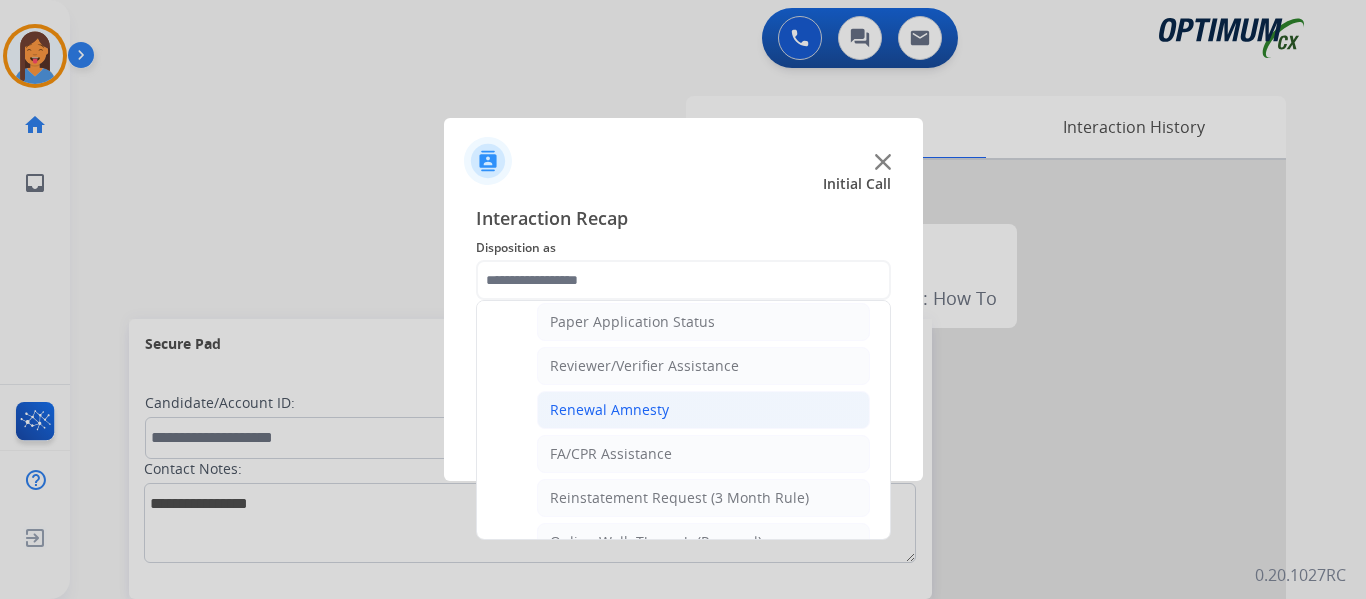 click on "Renewal Amnesty" 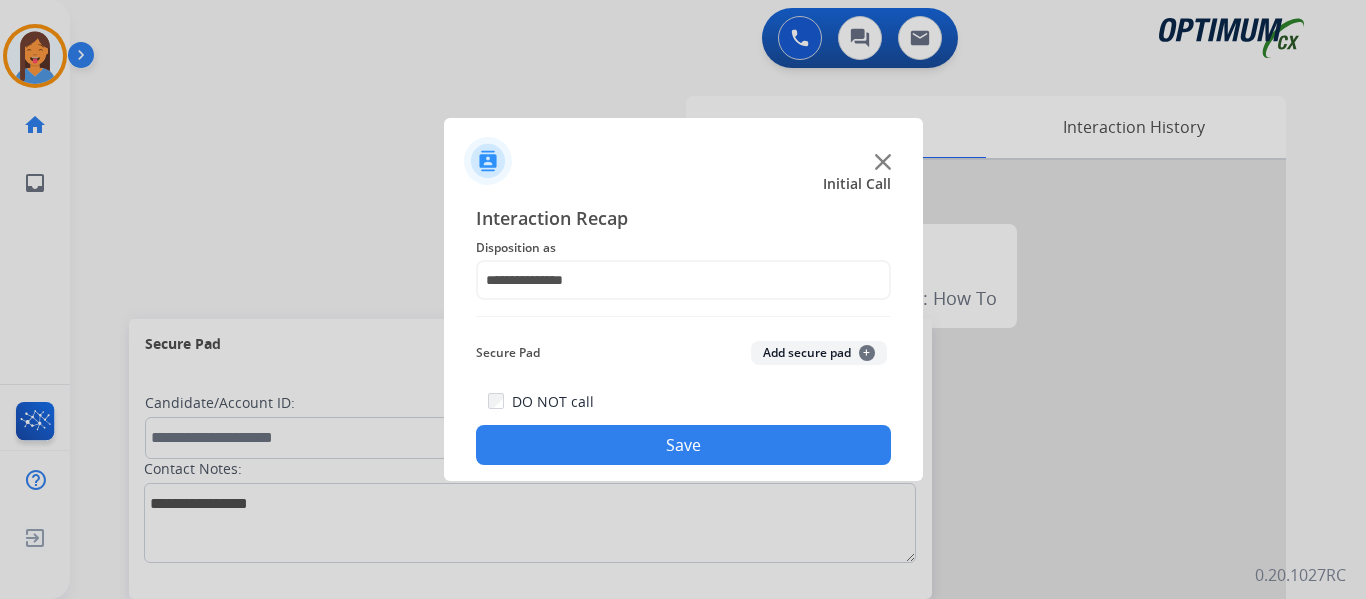 click on "Save" 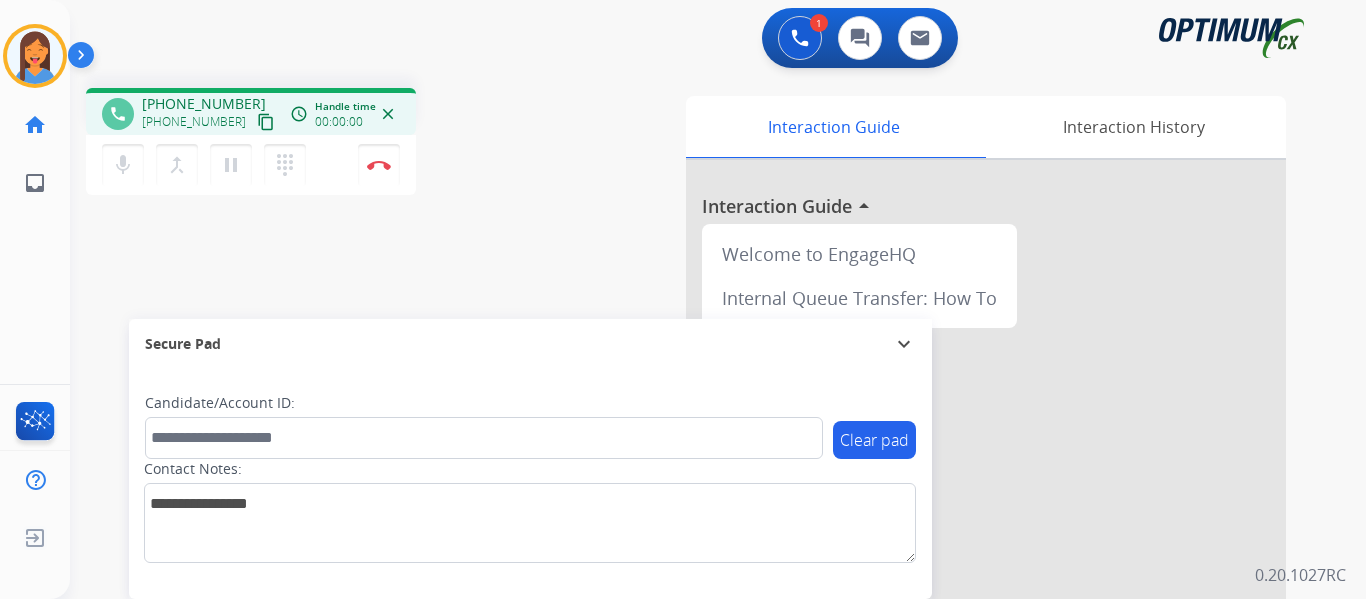 click on "content_copy" at bounding box center (266, 122) 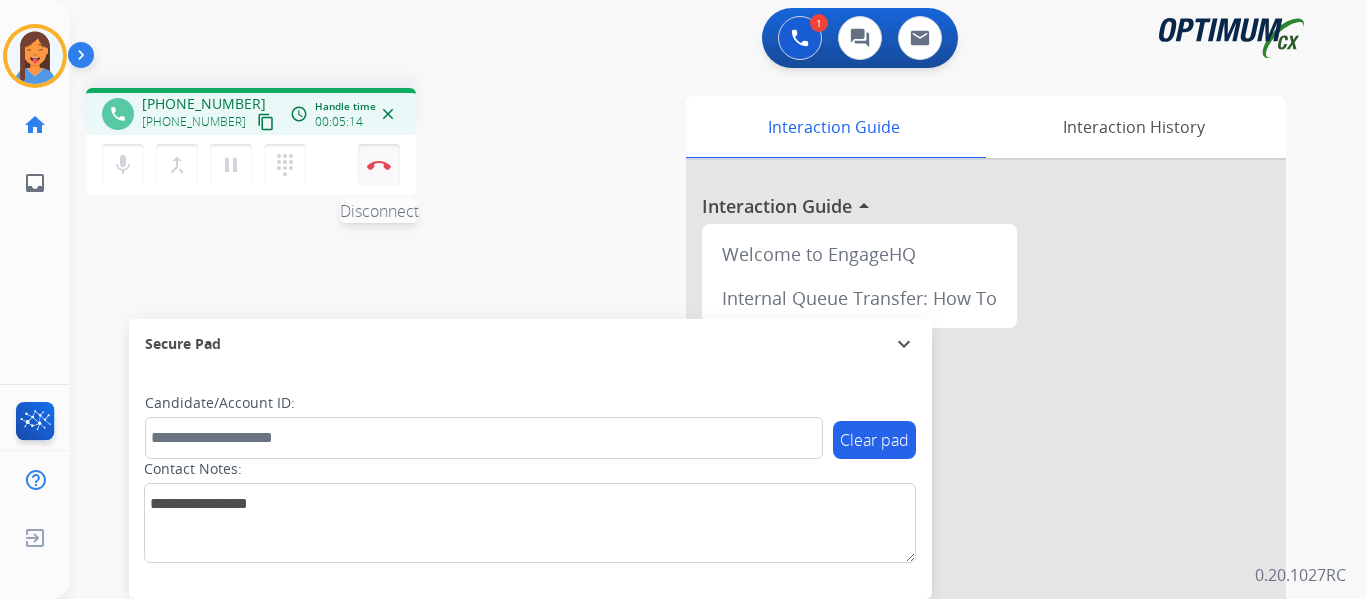 click on "Disconnect" at bounding box center (379, 165) 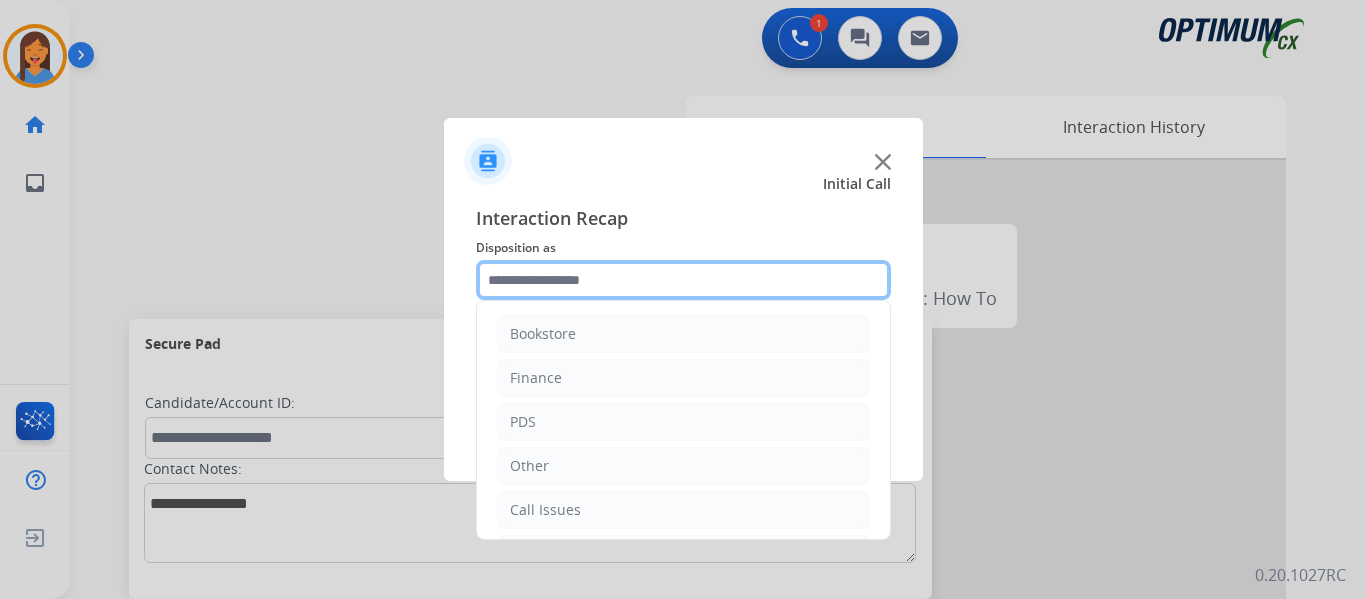 click 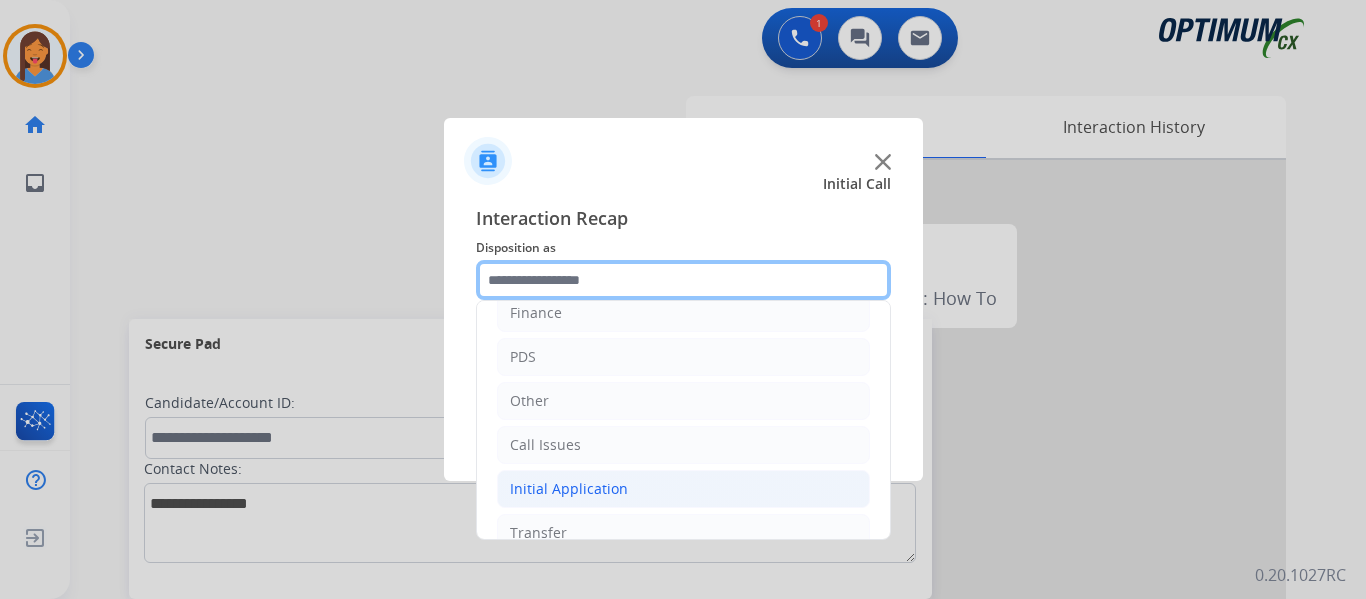 scroll, scrollTop: 136, scrollLeft: 0, axis: vertical 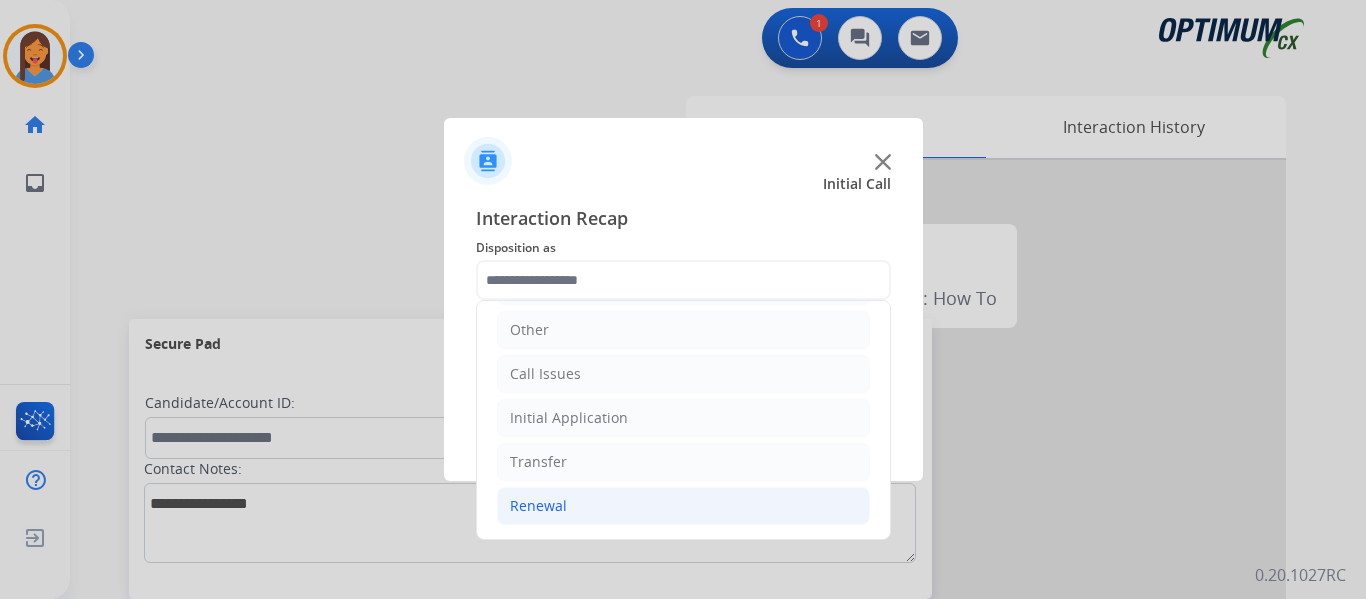 click on "Renewal" 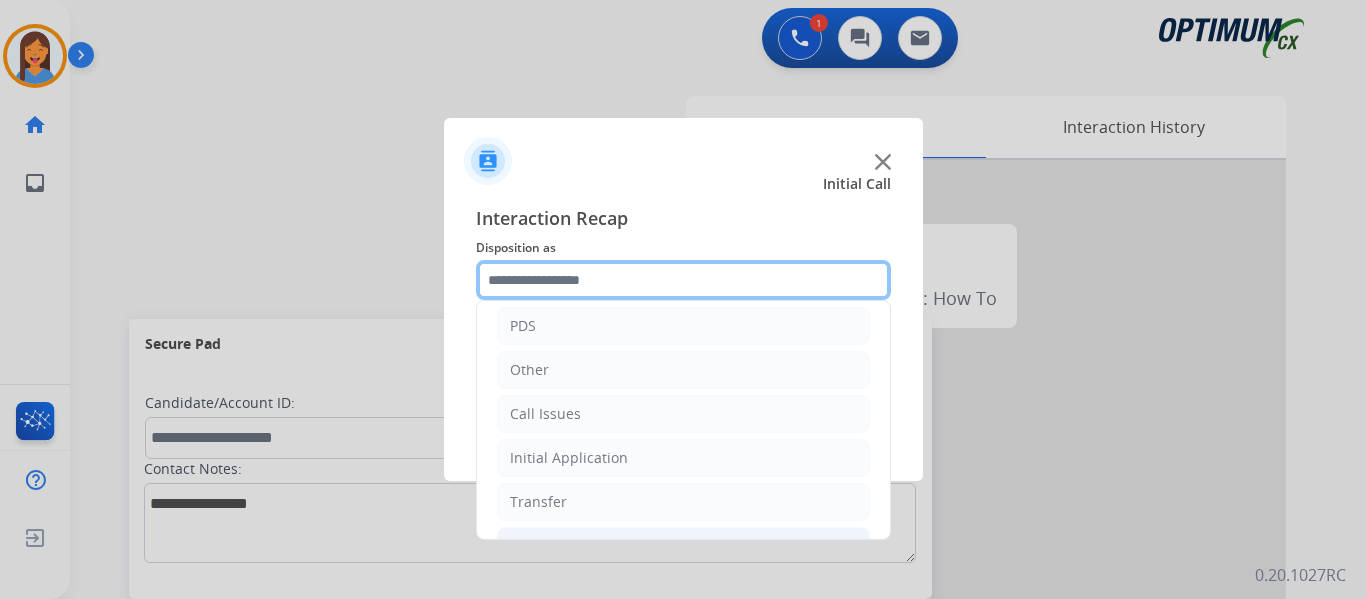 scroll, scrollTop: 36, scrollLeft: 0, axis: vertical 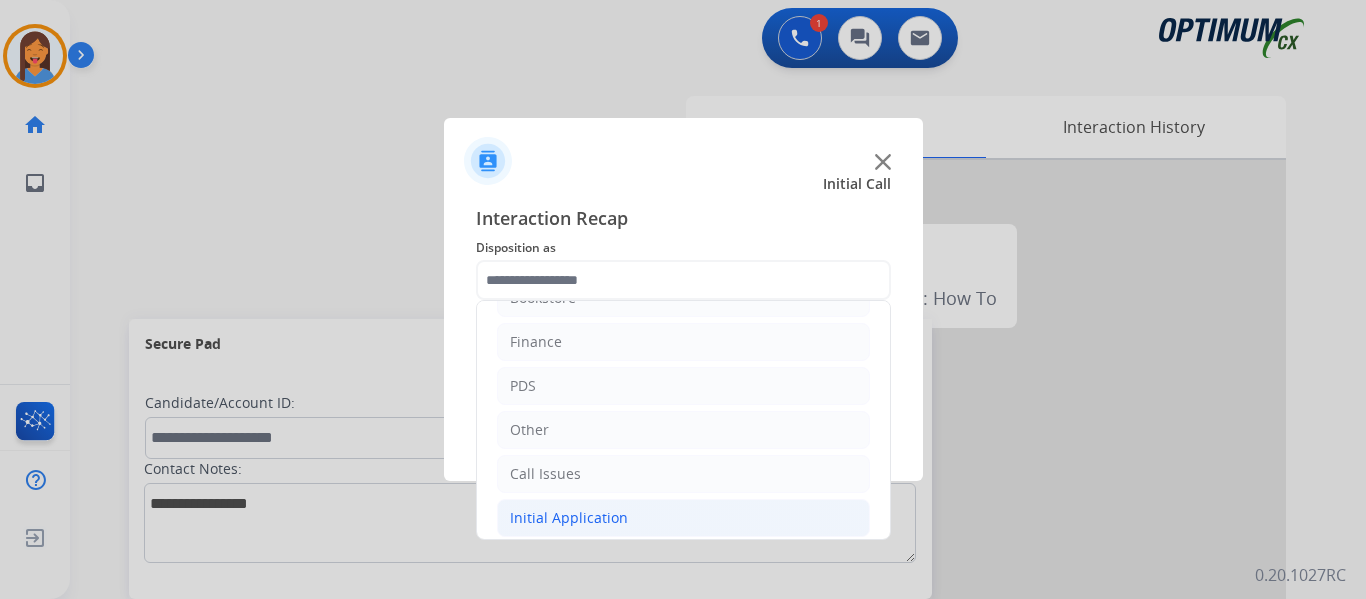 click on "Initial Application" 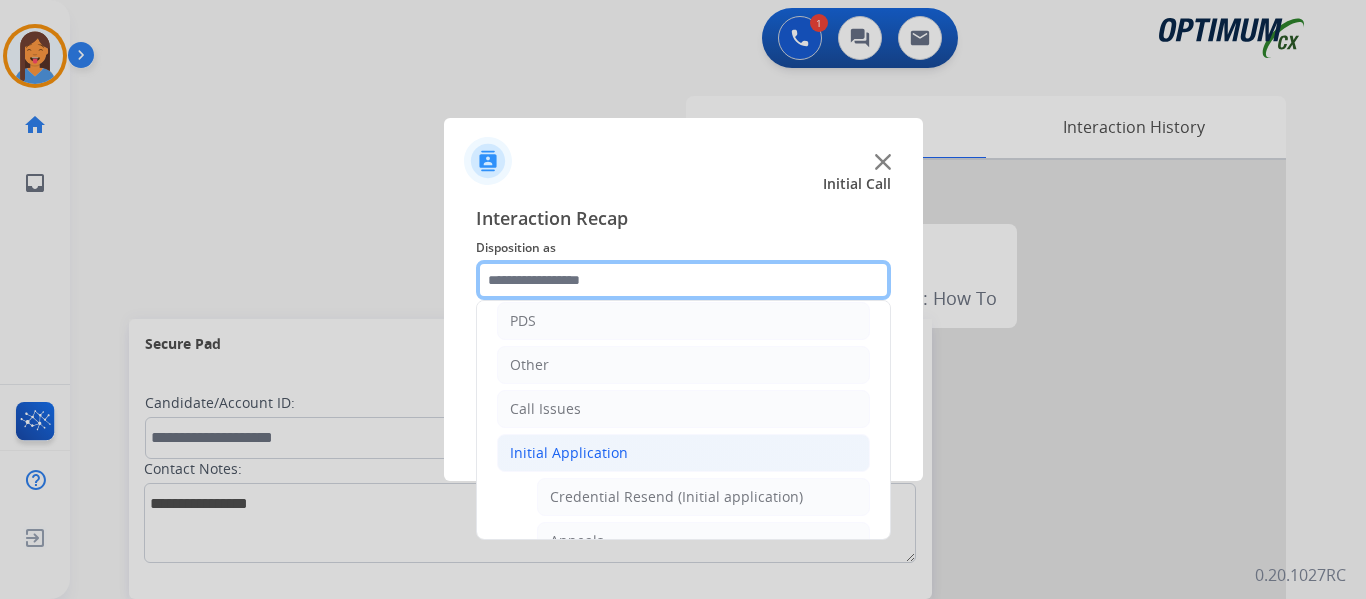 scroll, scrollTop: 136, scrollLeft: 0, axis: vertical 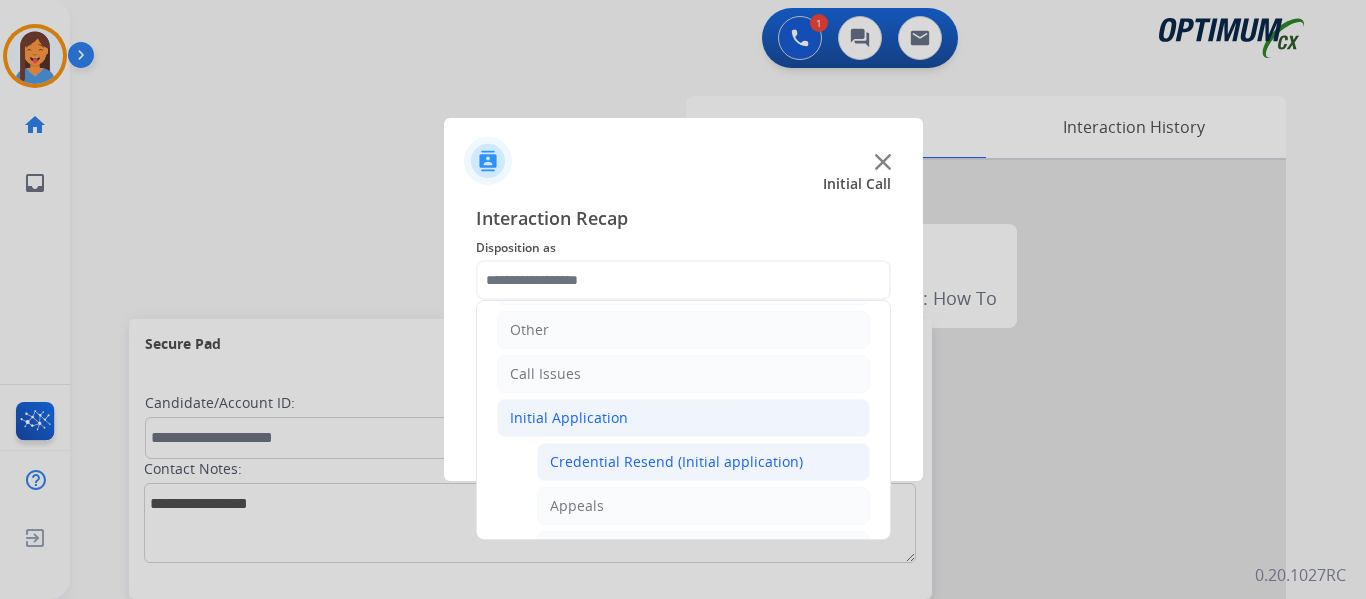 click on "Credential Resend (Initial application)" 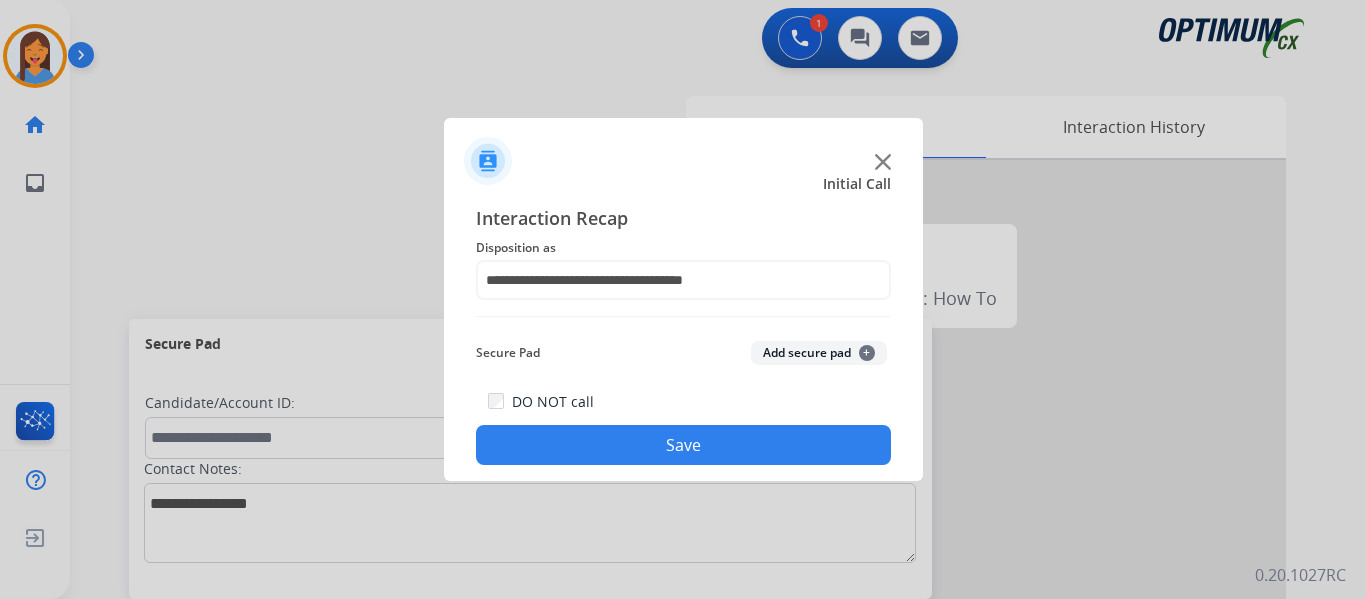 drag, startPoint x: 692, startPoint y: 433, endPoint x: 746, endPoint y: 448, distance: 56.044624 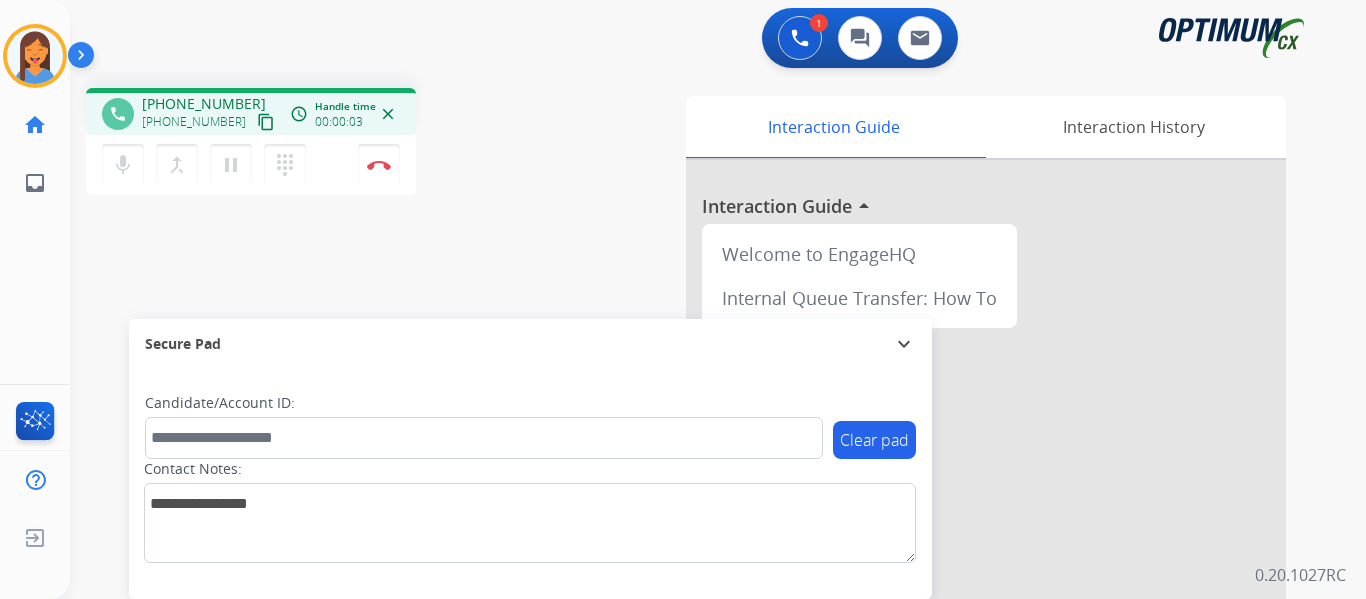 click on "content_copy" at bounding box center [266, 122] 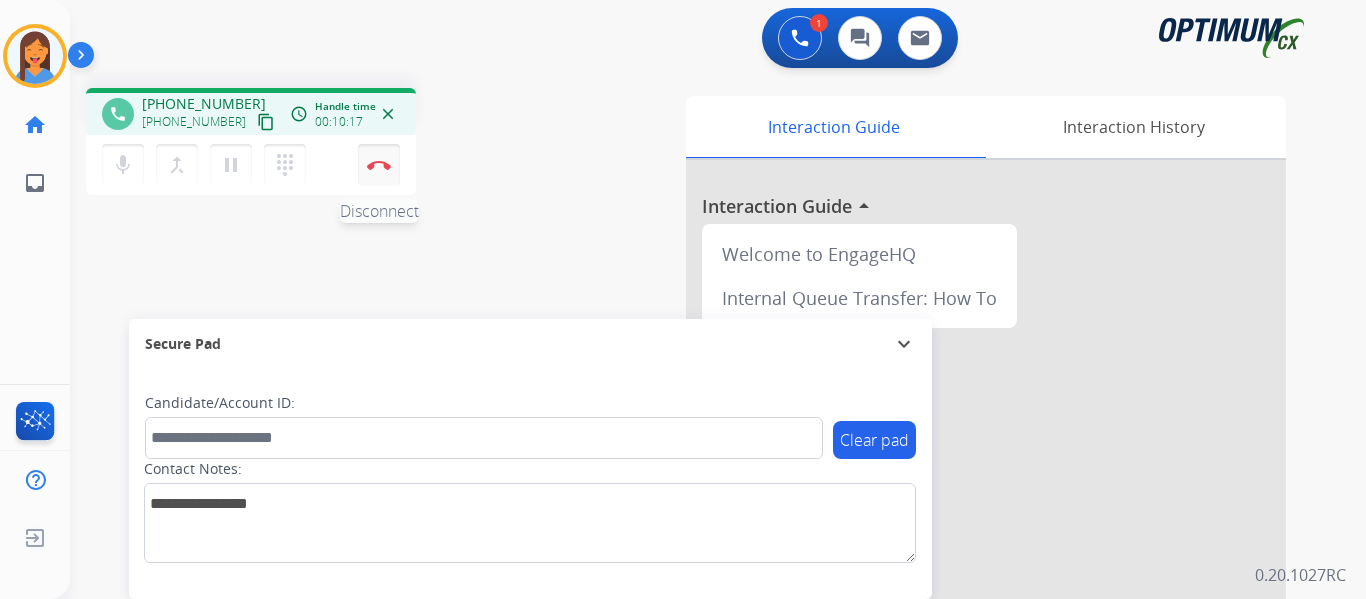 click on "Disconnect" at bounding box center [379, 165] 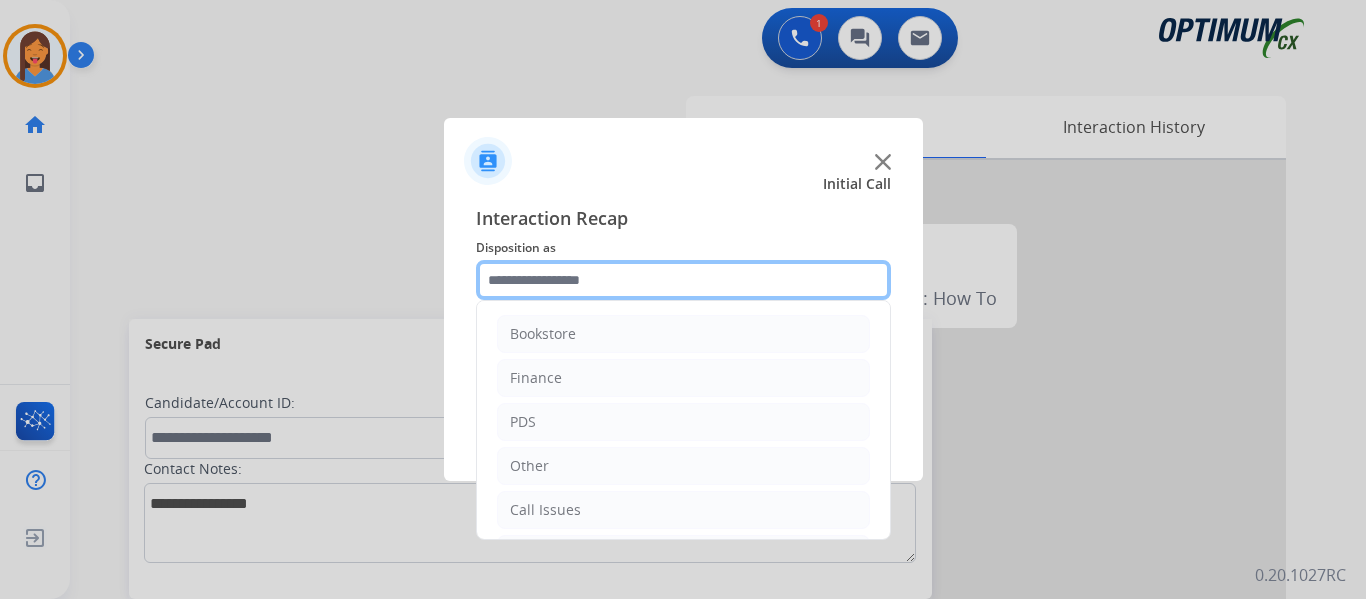 click 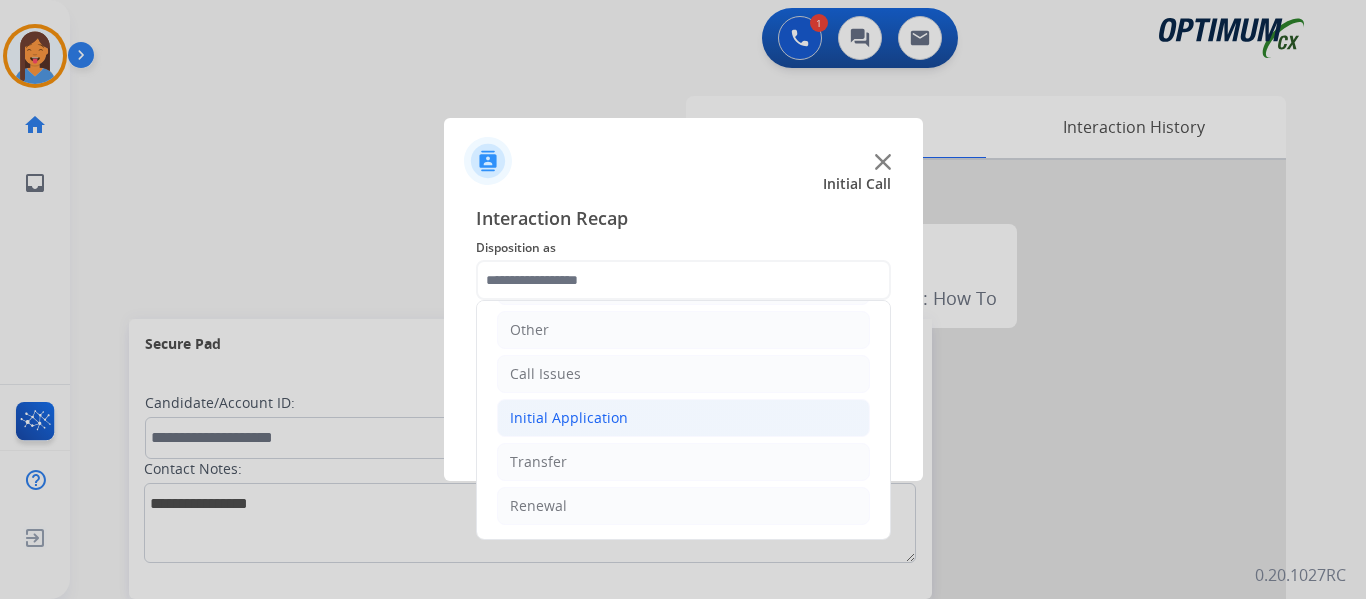 click on "Initial Application" 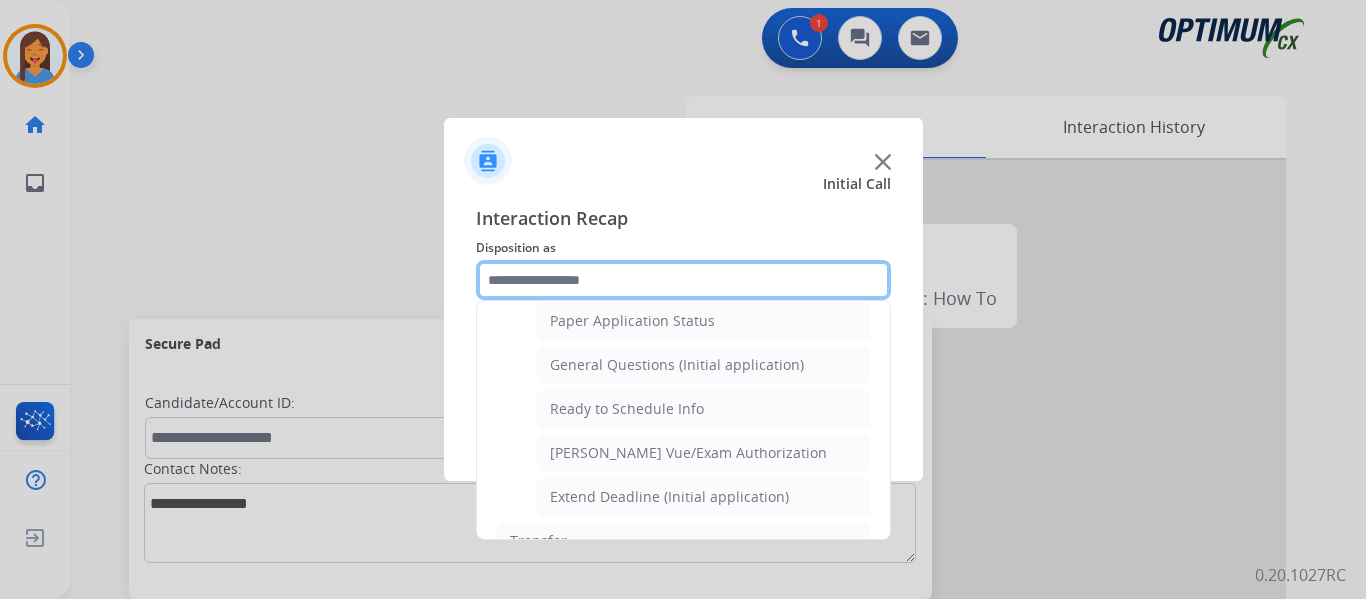scroll, scrollTop: 1136, scrollLeft: 0, axis: vertical 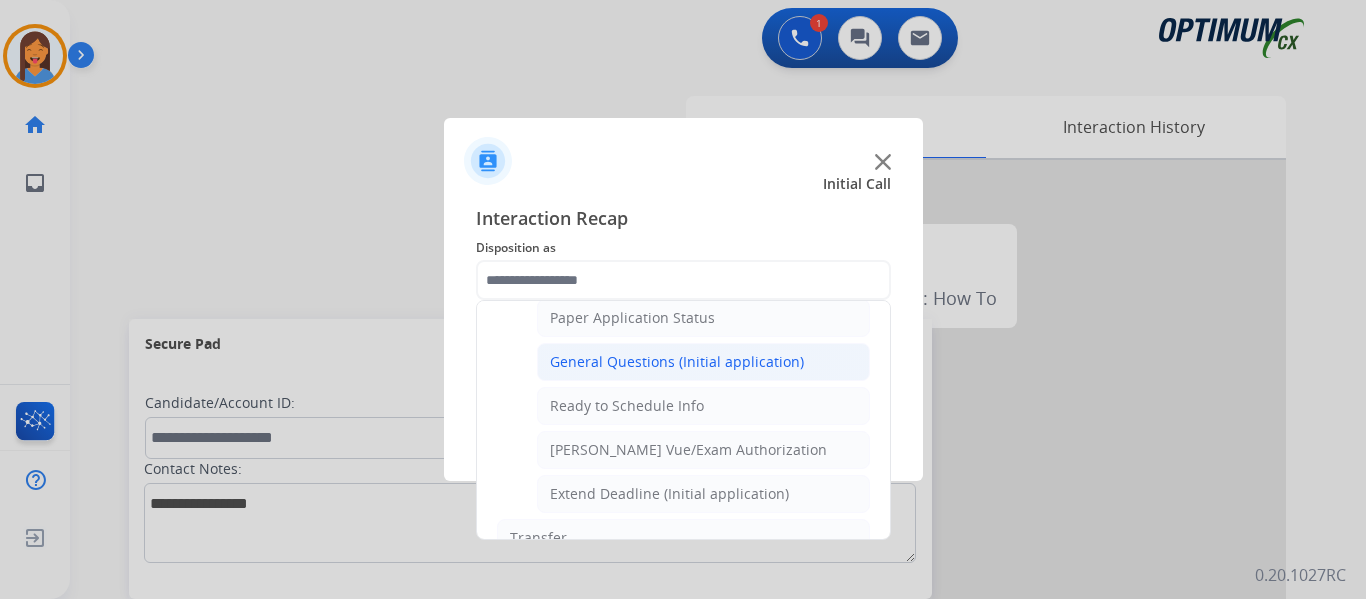 click on "General Questions (Initial application)" 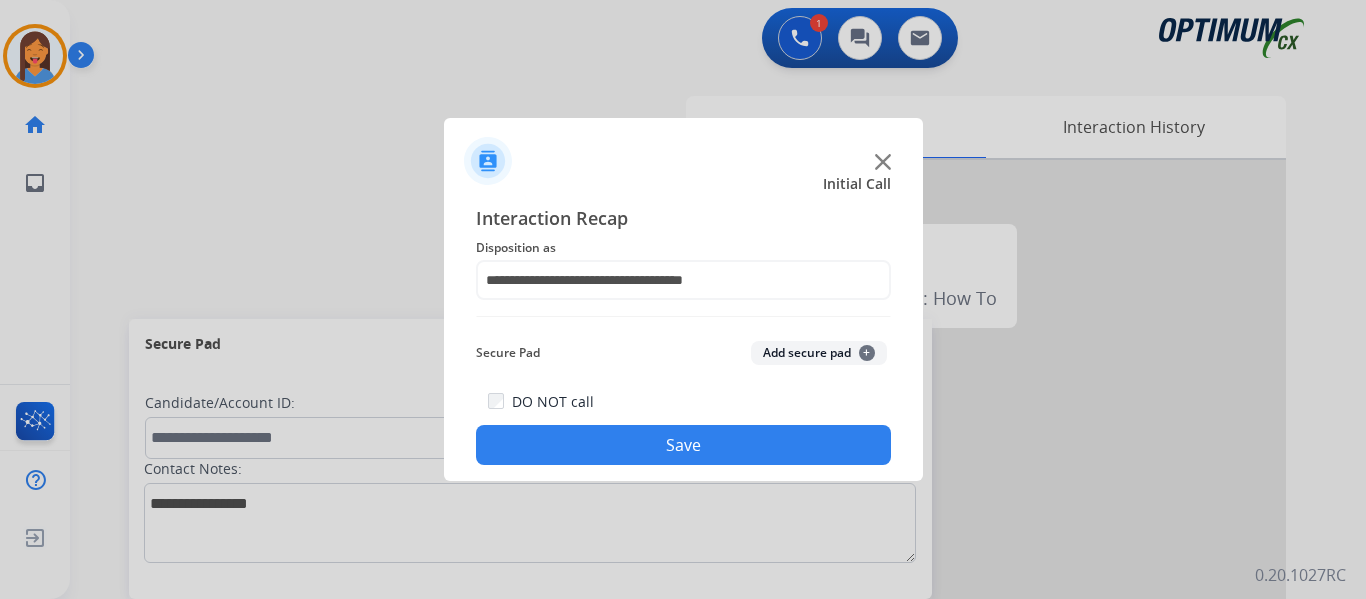 click on "Save" 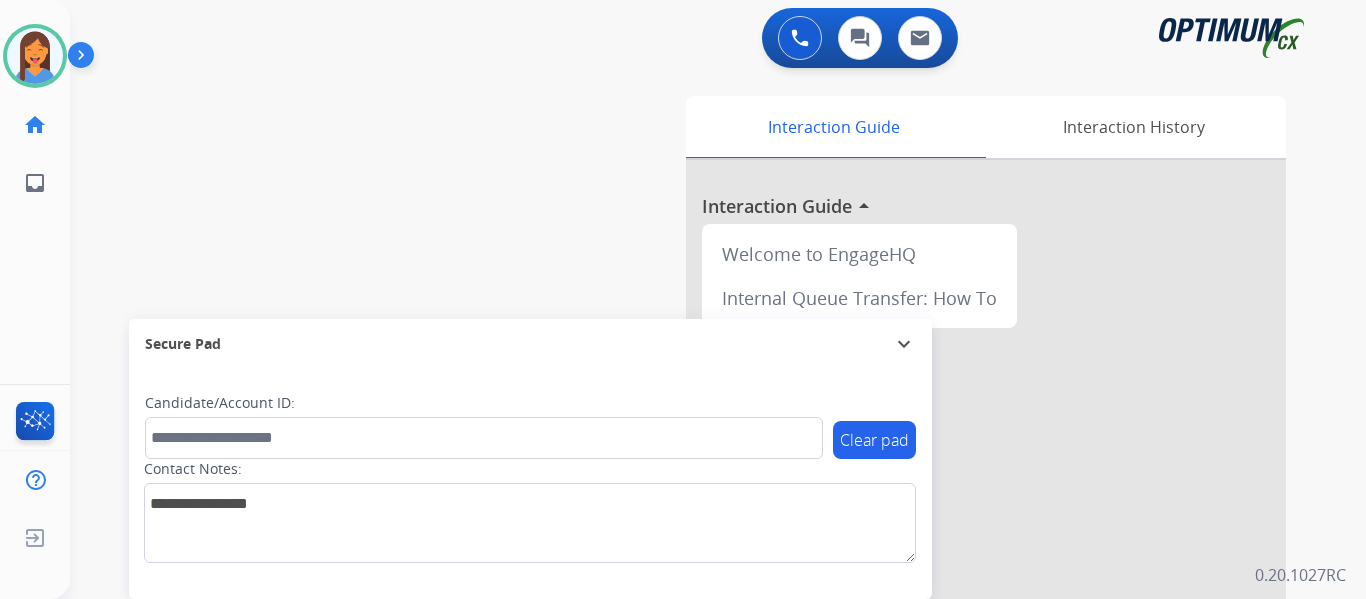 drag, startPoint x: 60, startPoint y: 45, endPoint x: 104, endPoint y: 76, distance: 53.823788 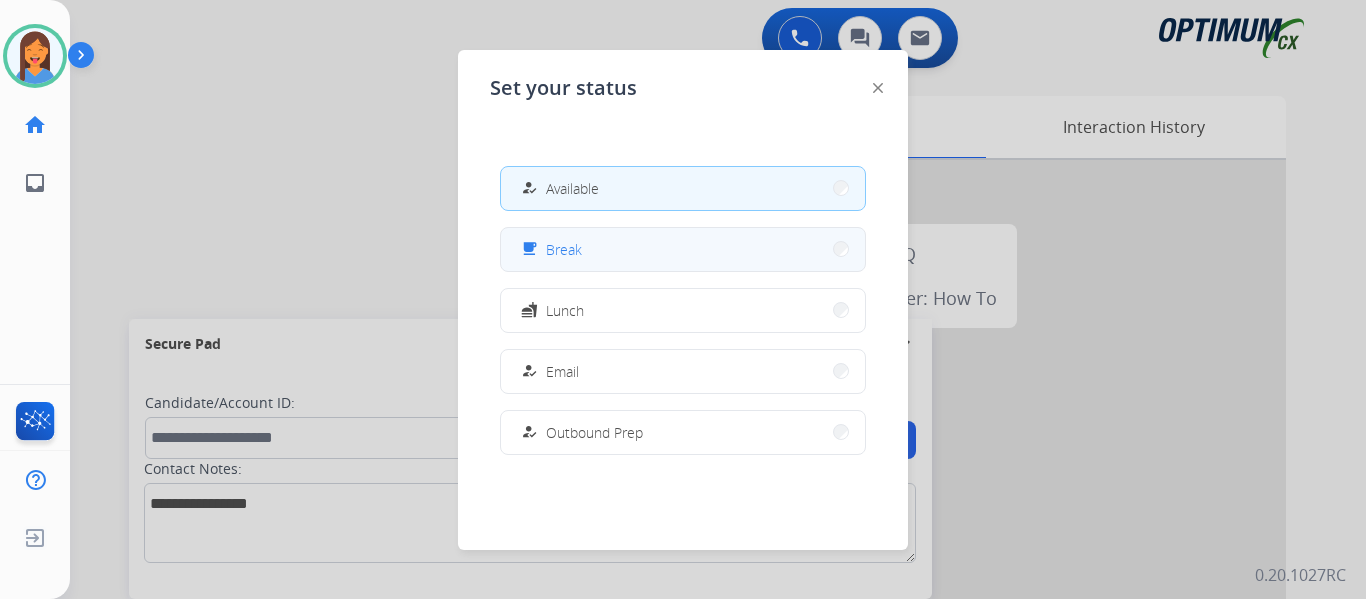 click on "free_breakfast Break" at bounding box center [683, 249] 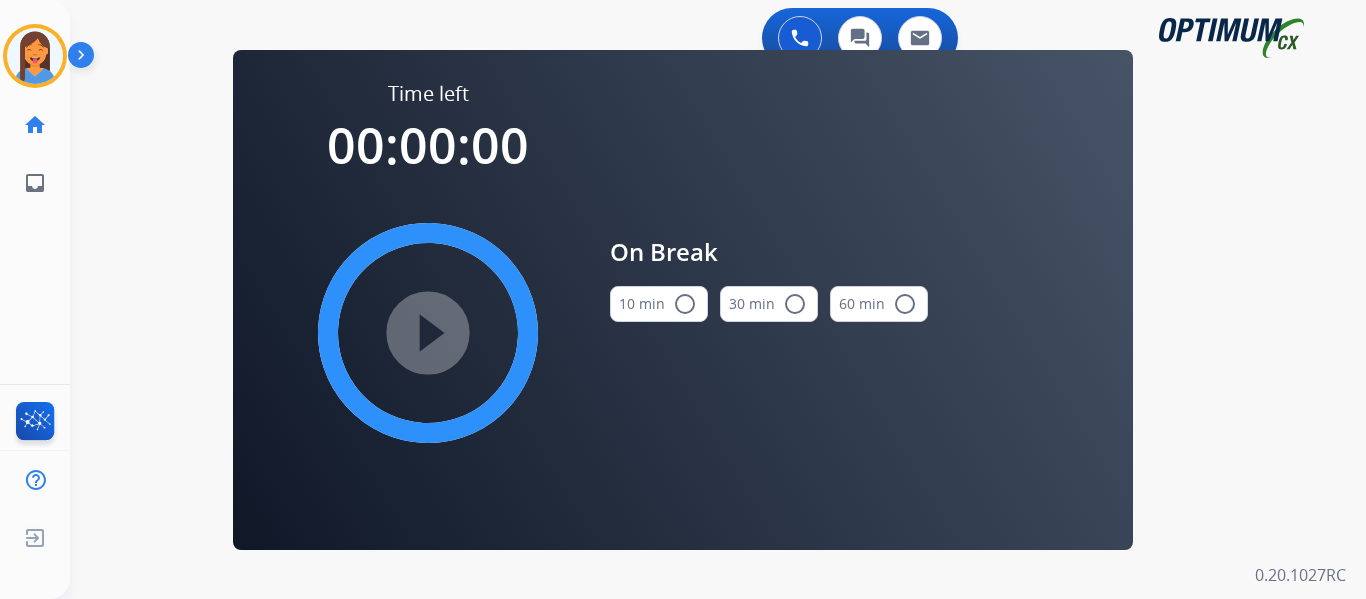 click on "10 min  radio_button_unchecked" at bounding box center [659, 304] 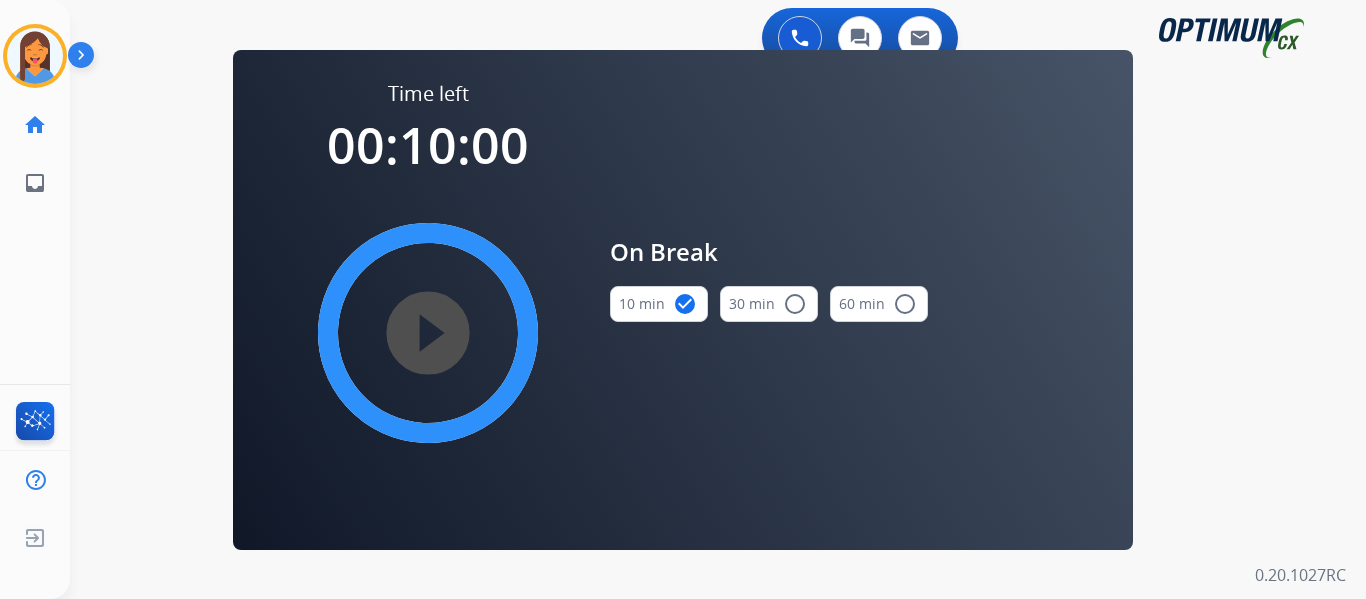 click on "play_circle_filled" at bounding box center (428, 333) 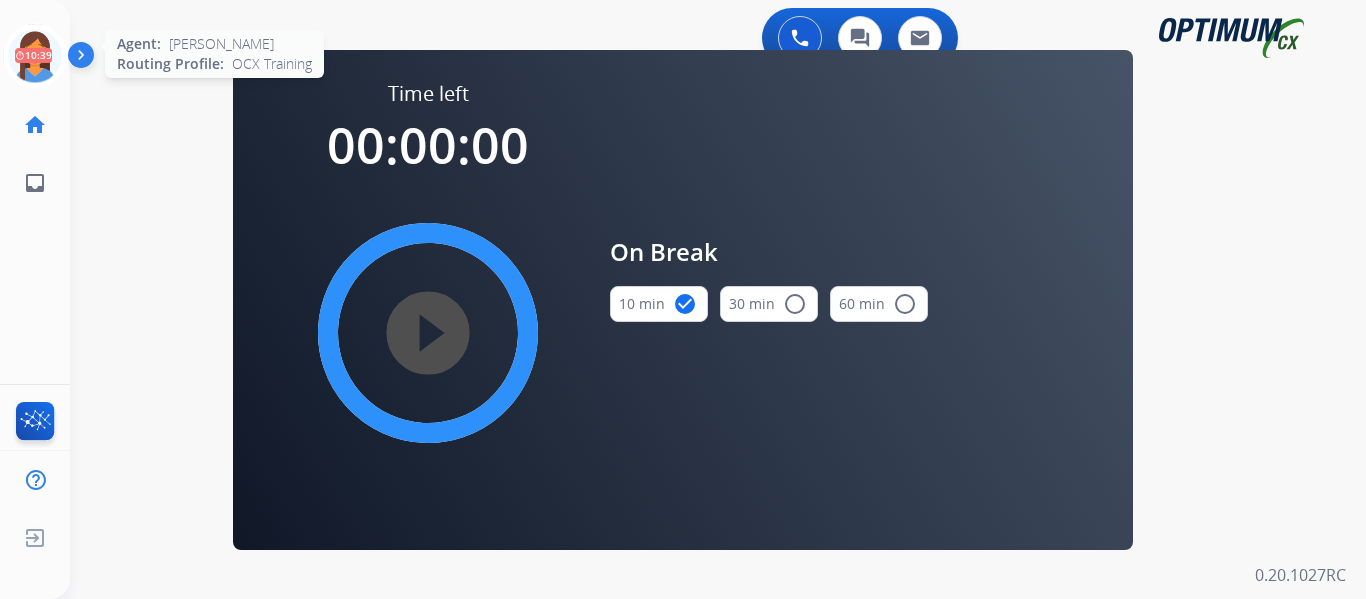 drag, startPoint x: 19, startPoint y: 65, endPoint x: 32, endPoint y: 68, distance: 13.341664 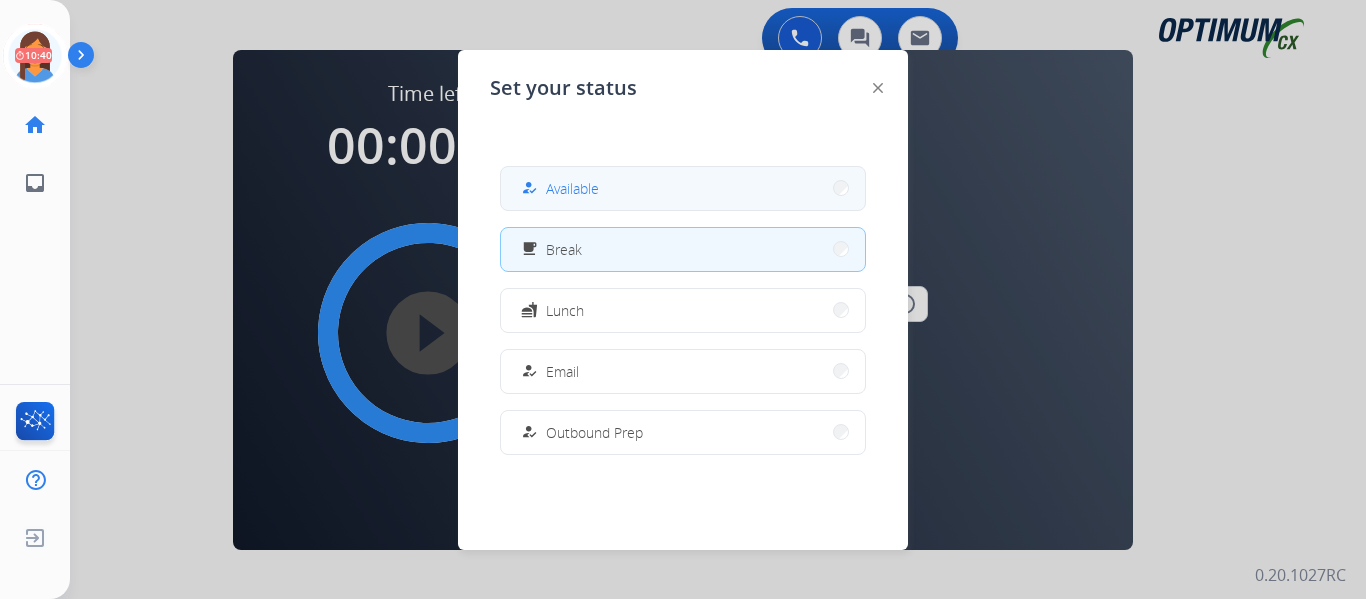 click on "how_to_reg Available" at bounding box center (683, 188) 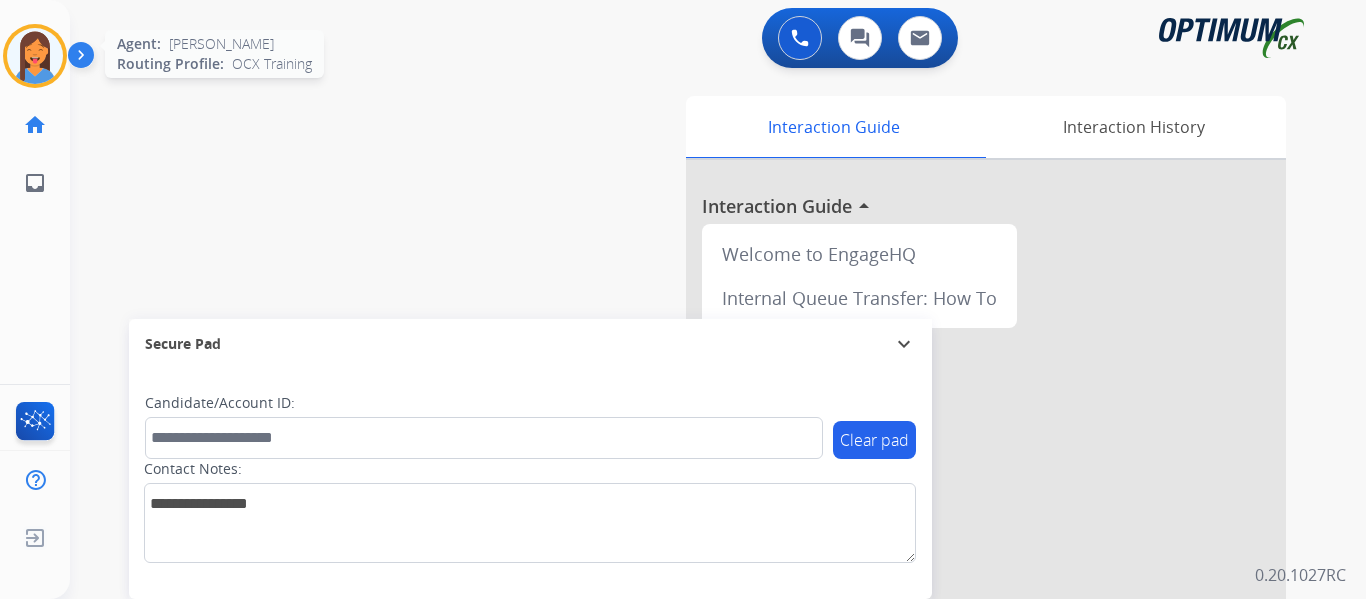 click at bounding box center [35, 56] 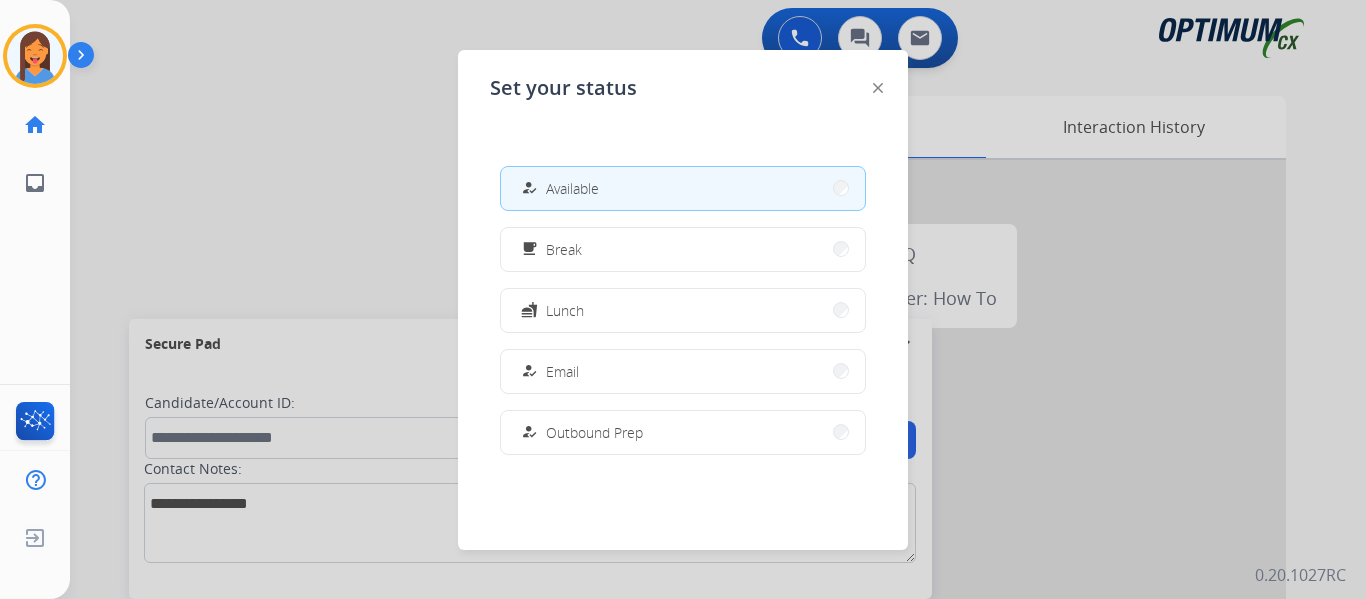 click on "Available" at bounding box center (572, 188) 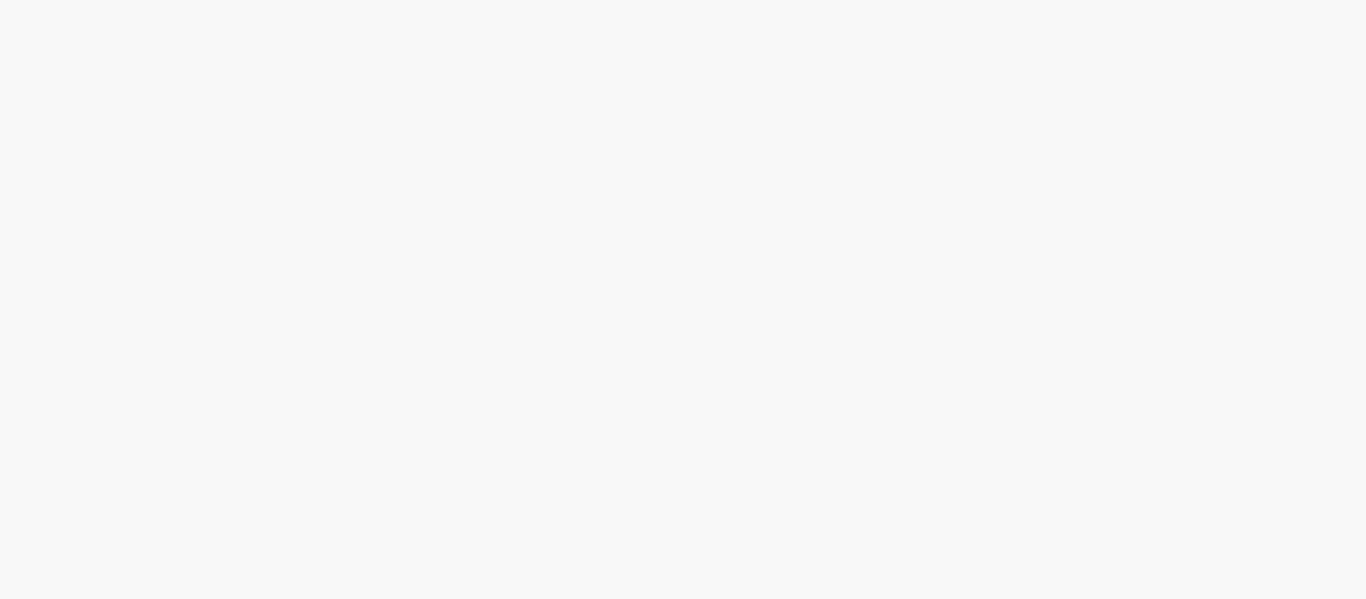 scroll, scrollTop: 0, scrollLeft: 0, axis: both 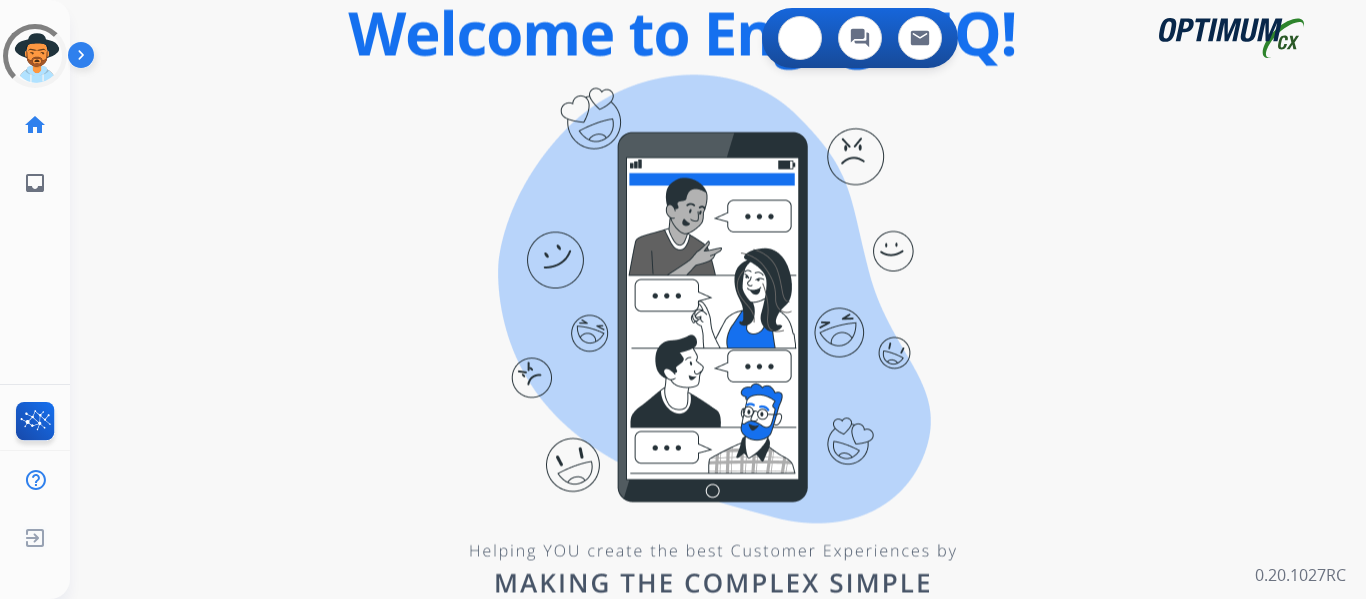 drag, startPoint x: 806, startPoint y: 32, endPoint x: 655, endPoint y: 60, distance: 153.57408 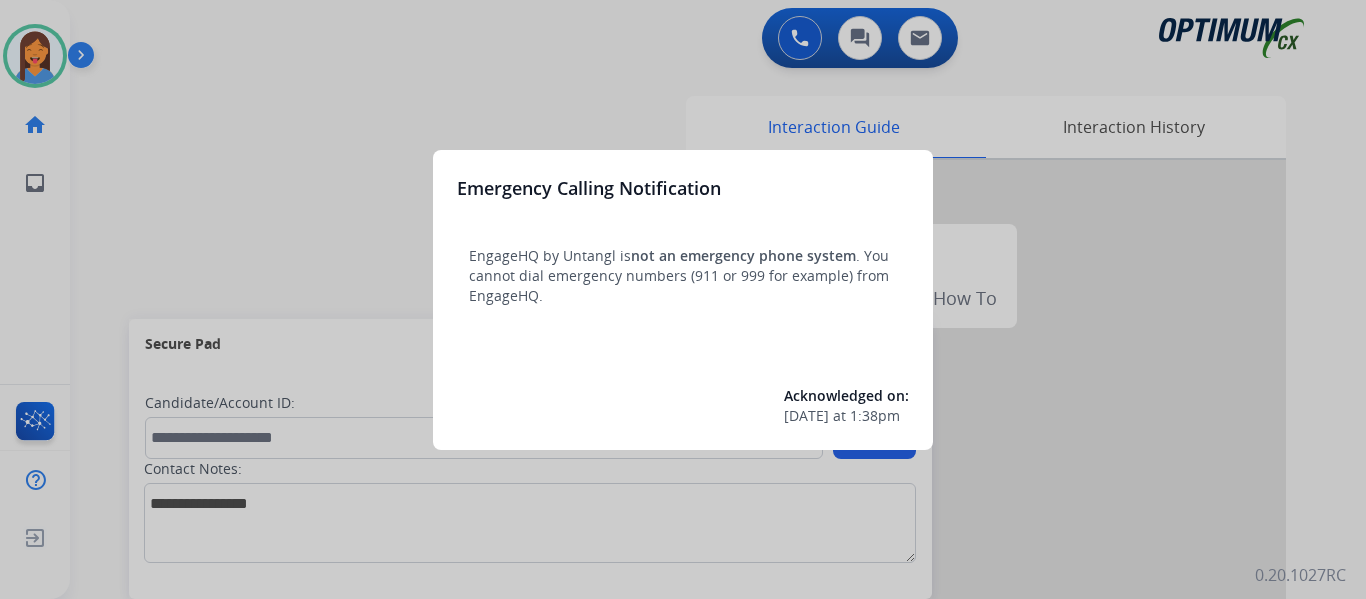 click at bounding box center (683, 299) 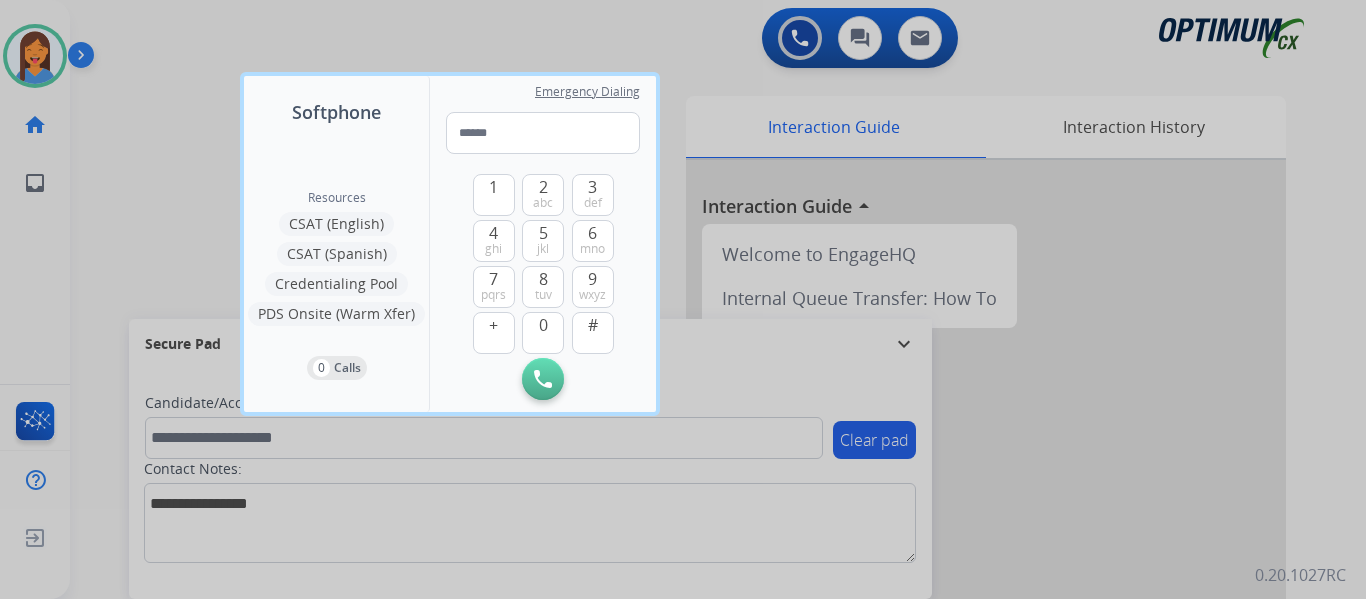 click at bounding box center [683, 299] 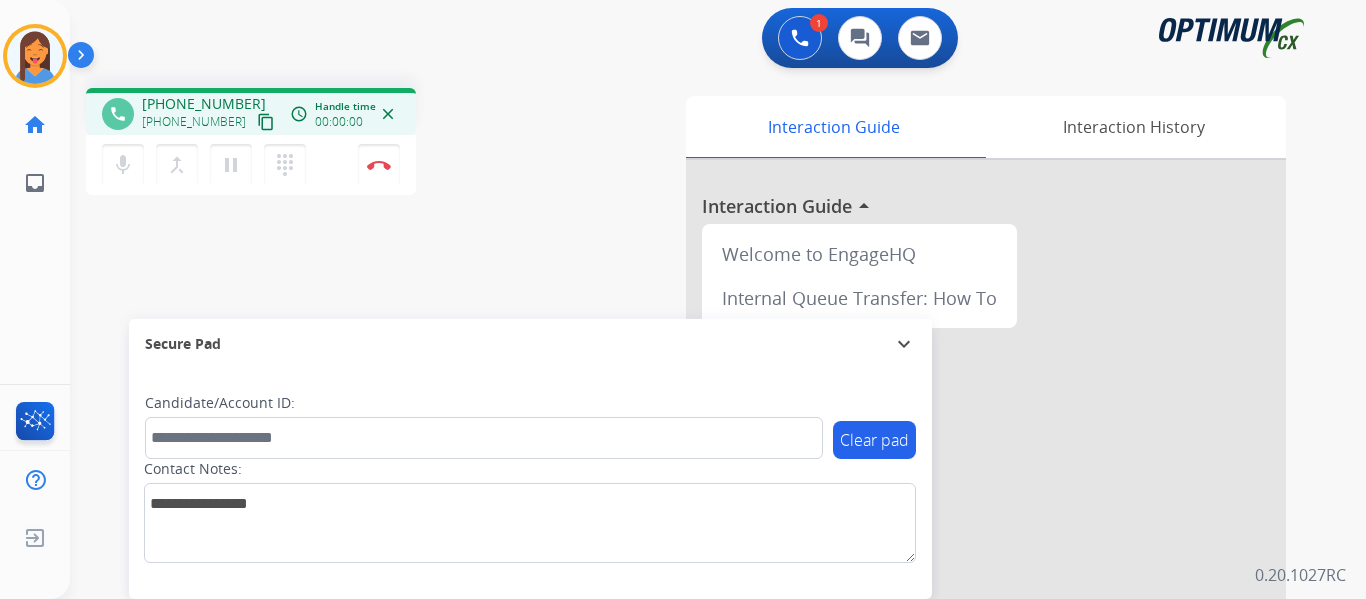 click on "content_copy" at bounding box center (266, 122) 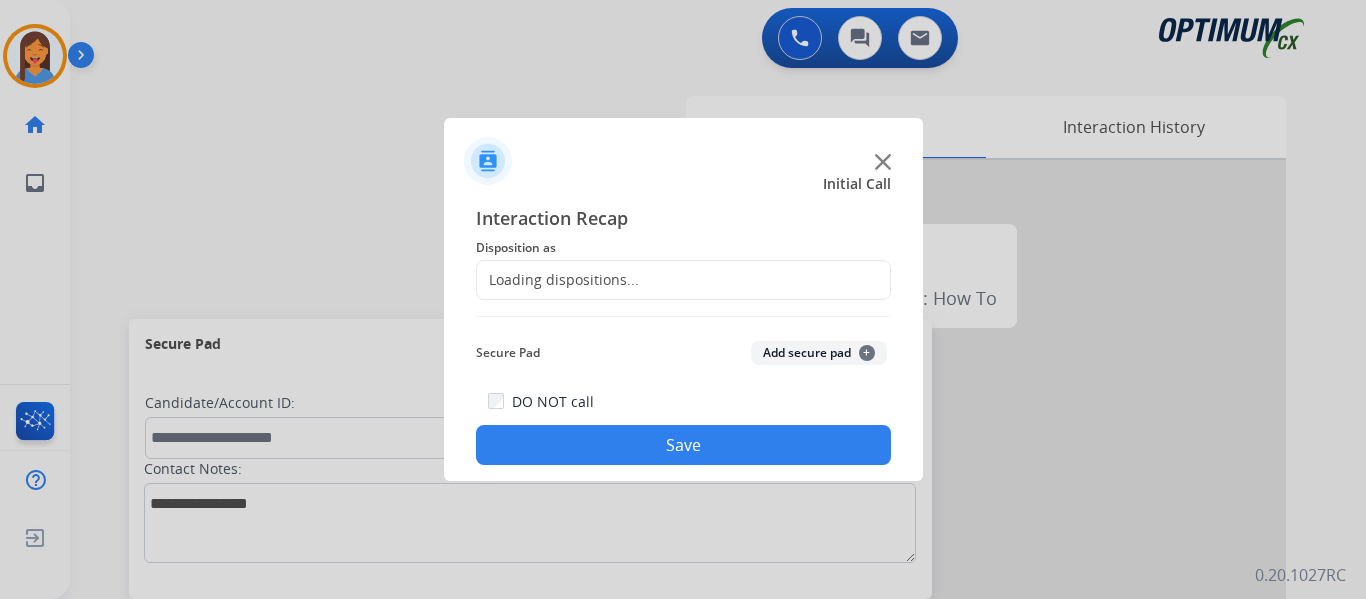 click on "Loading dispositions..." 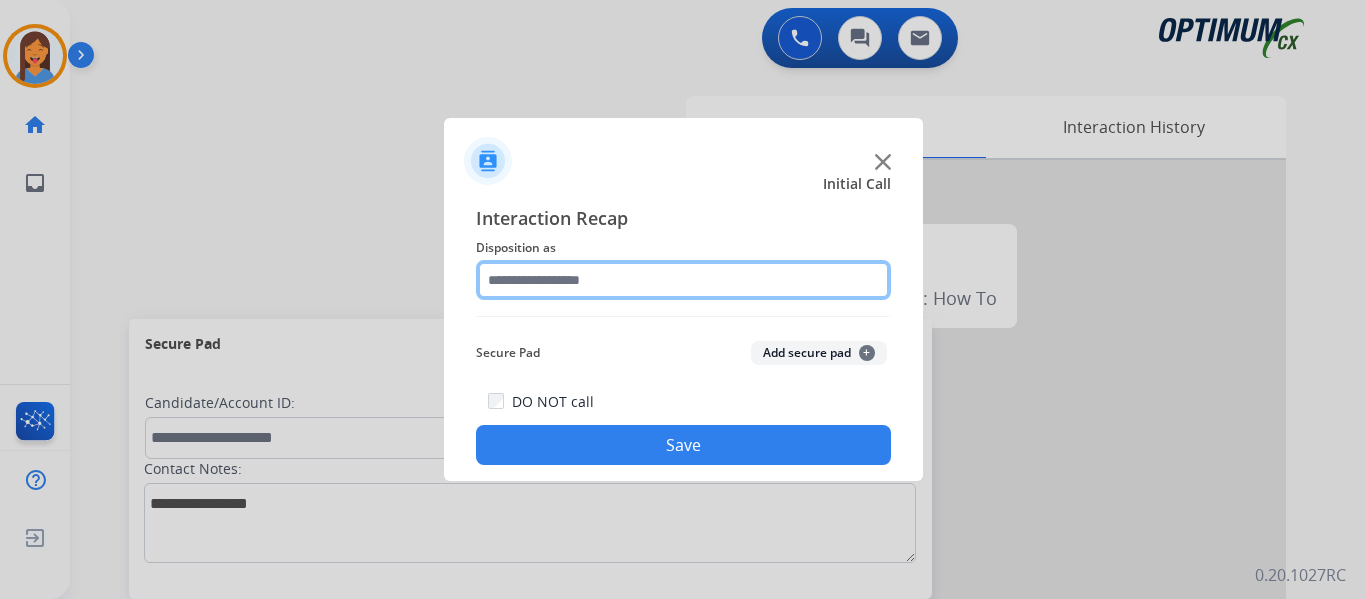 click 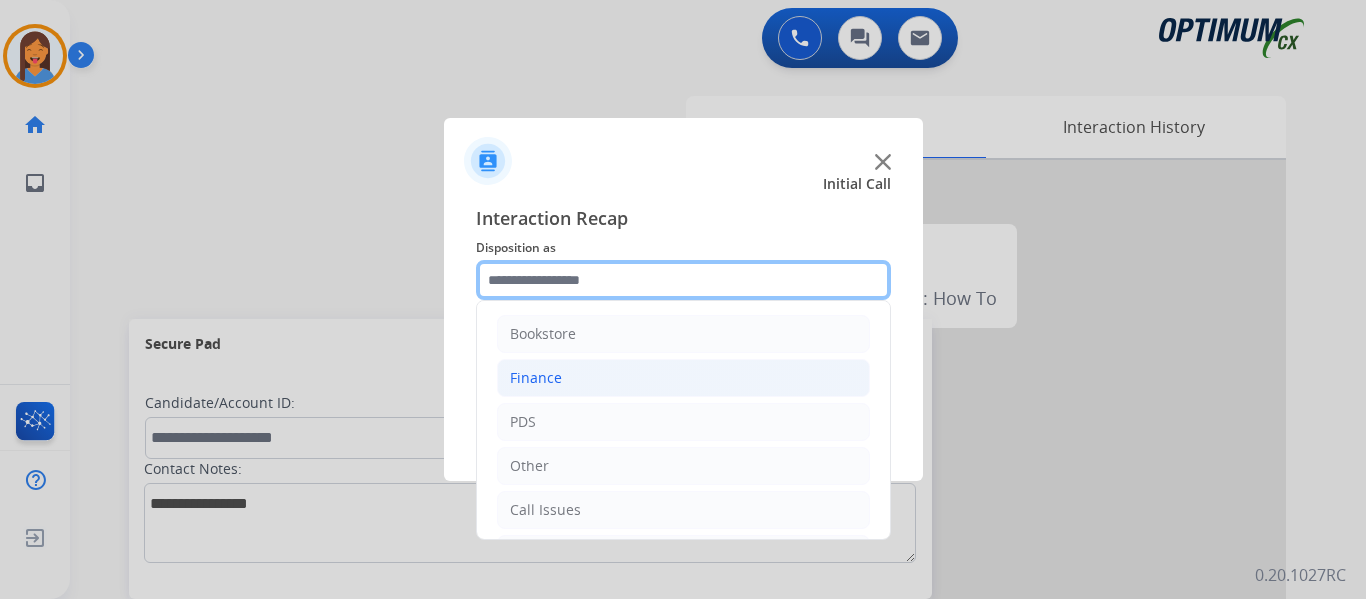 scroll, scrollTop: 136, scrollLeft: 0, axis: vertical 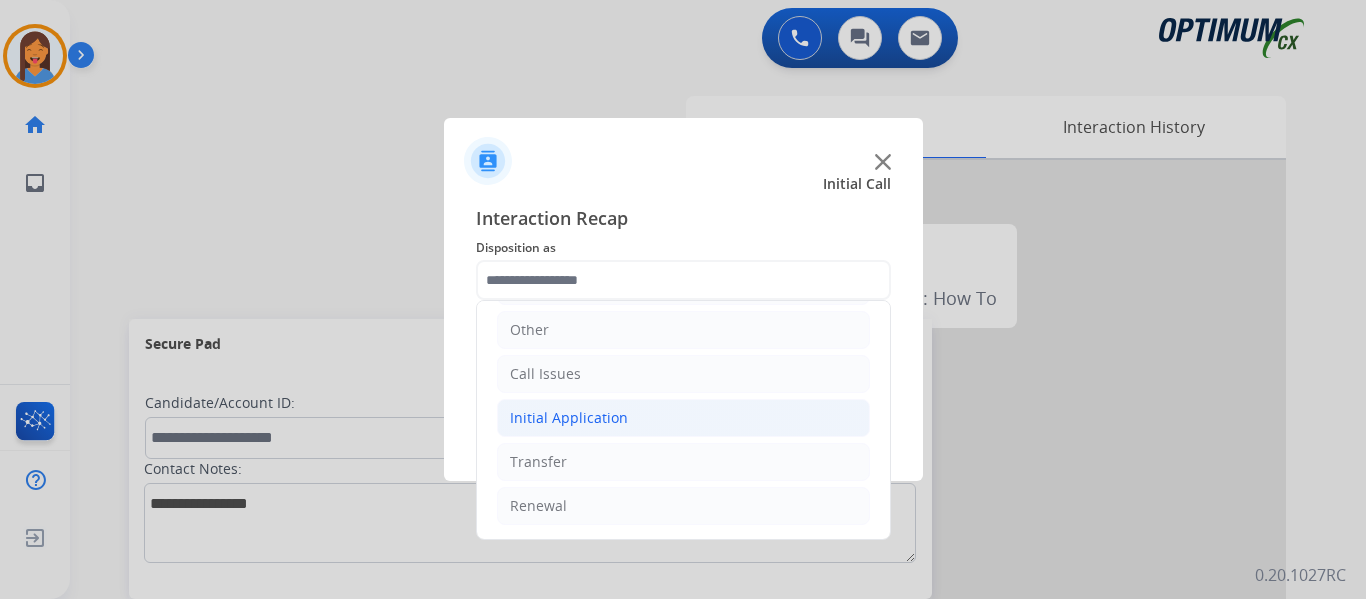 click on "Initial Application" 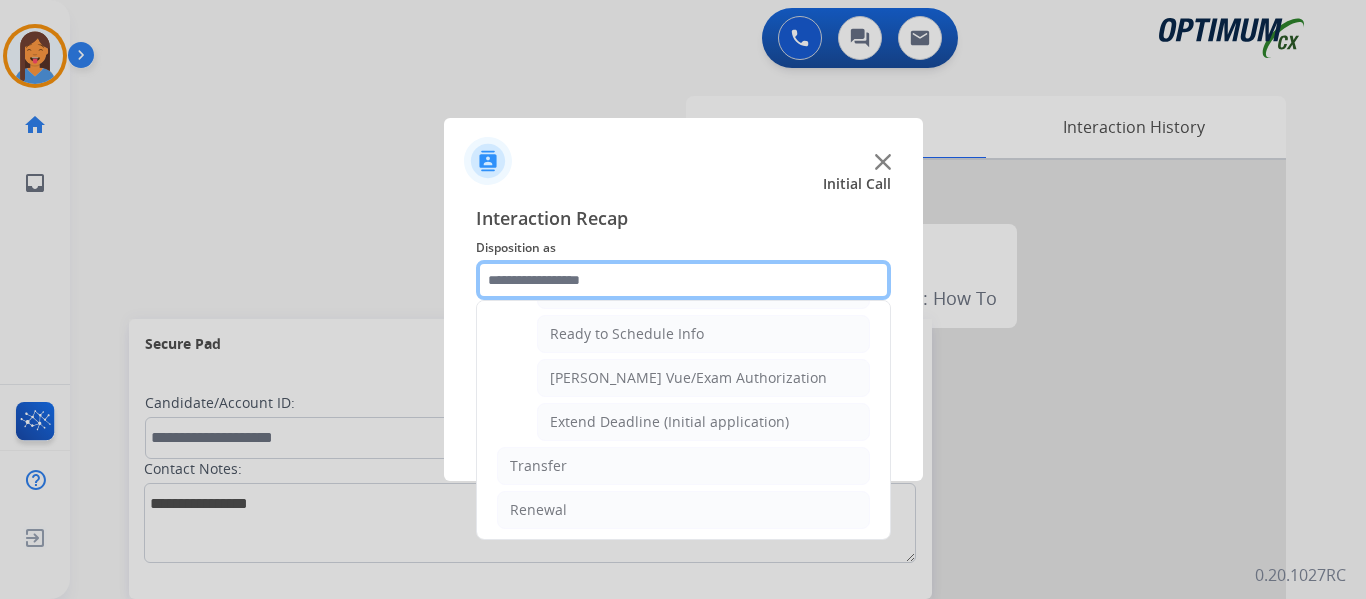 scroll, scrollTop: 1212, scrollLeft: 0, axis: vertical 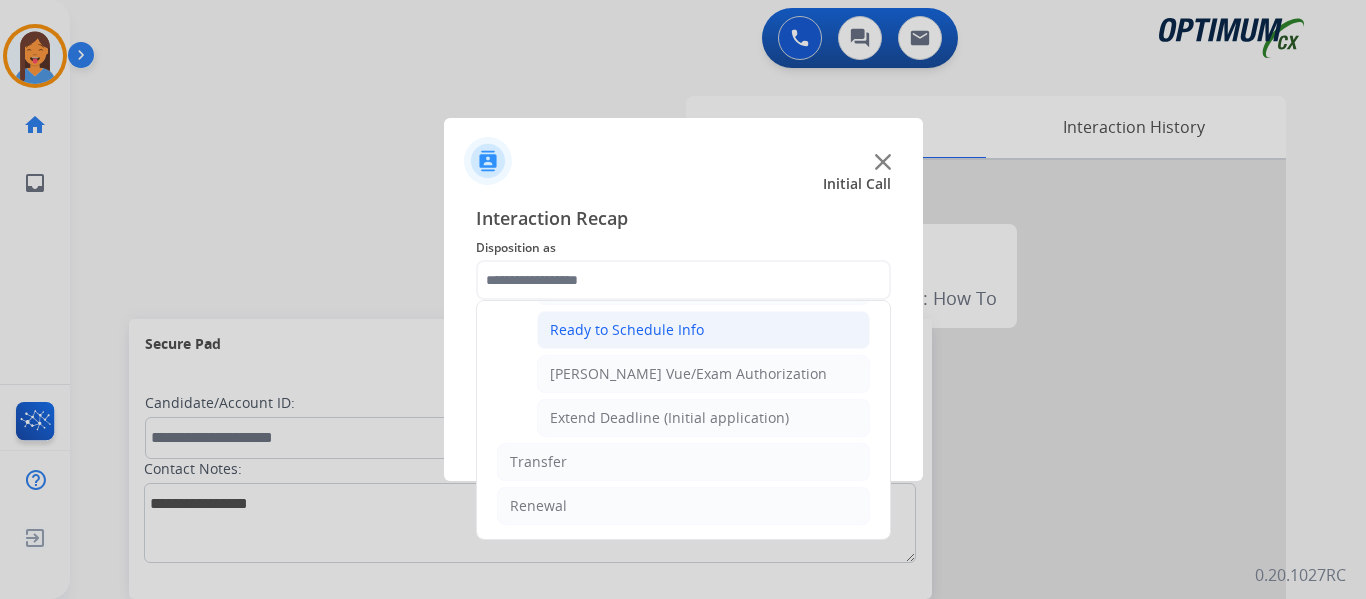 click on "Ready to Schedule Info" 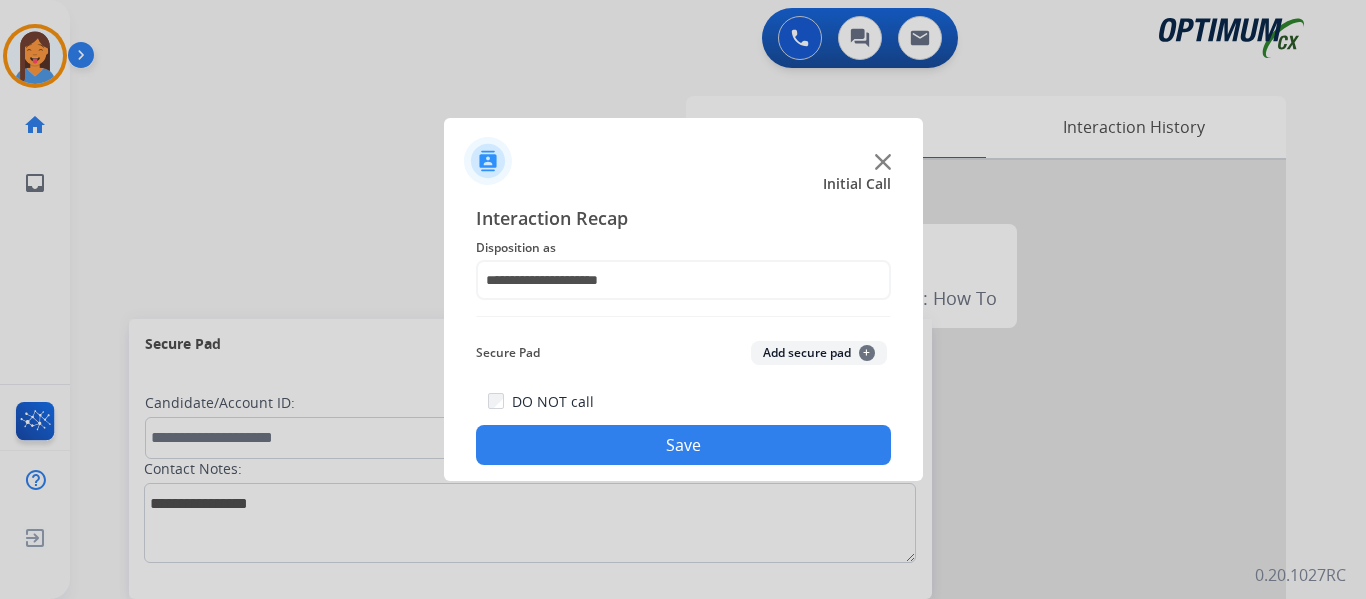 click on "Save" 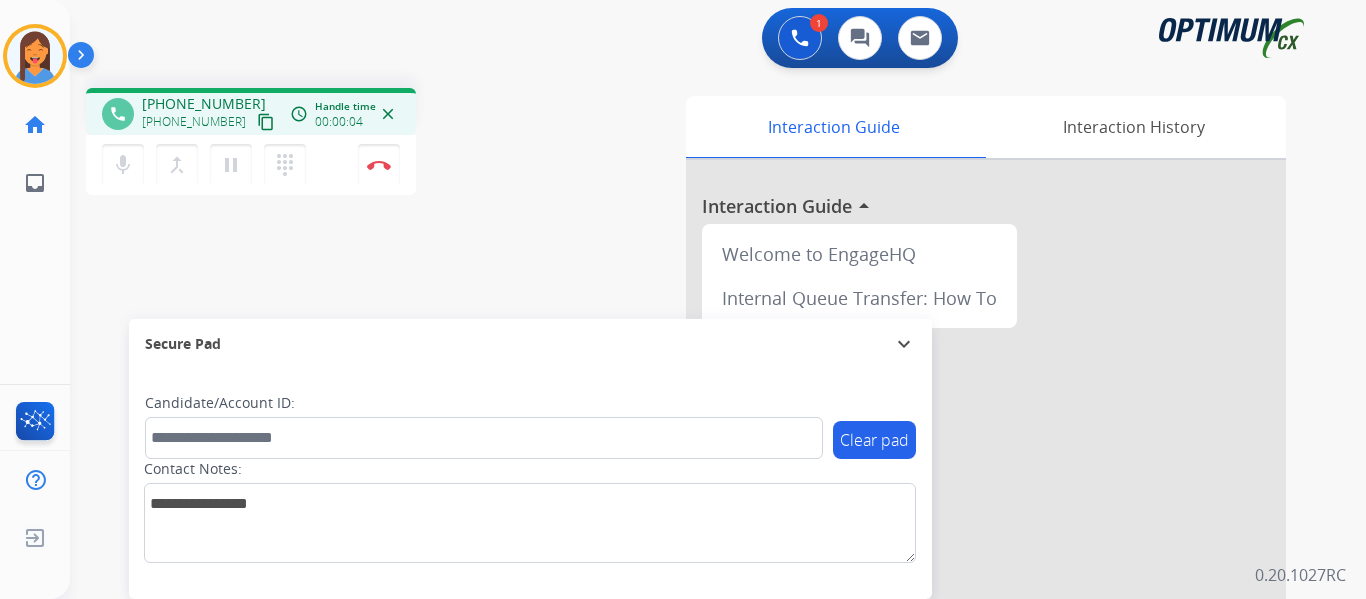 click on "content_copy" at bounding box center [266, 122] 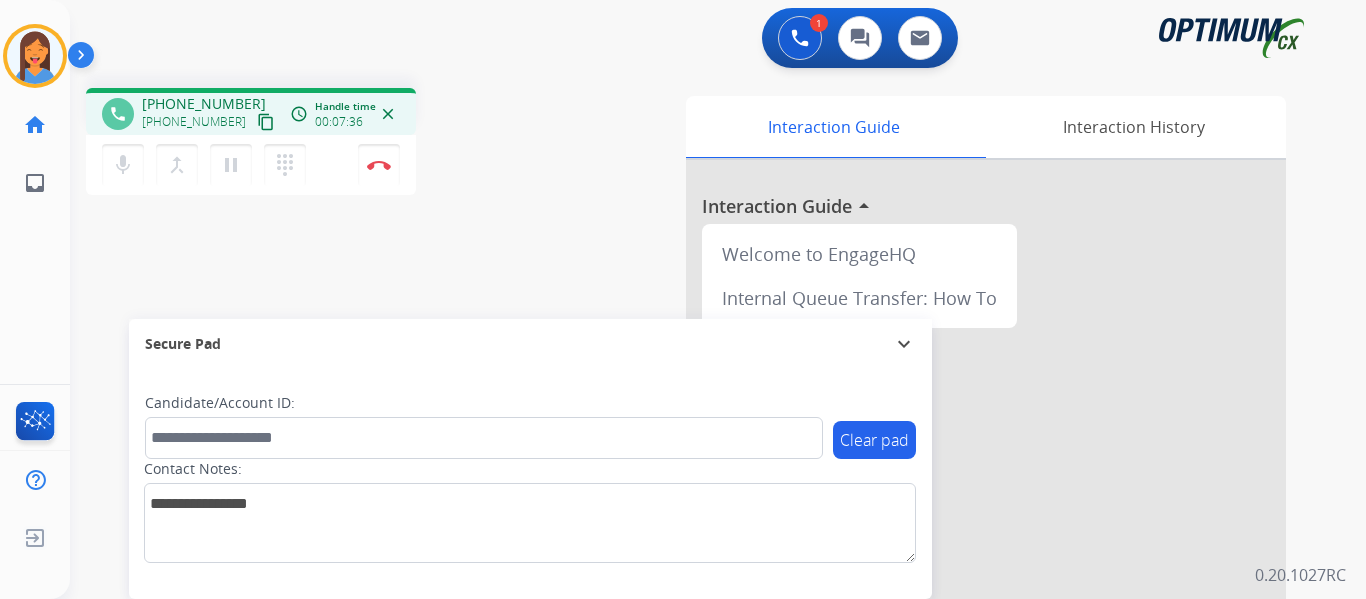 click on "phone +15735173015 +15735173015 content_copy access_time Call metrics Queue   00:07 Hold   00:00 Talk   07:37 Total   07:43 Handle time 00:07:36 close mic Mute merge_type Bridge pause Hold dialpad Dialpad Disconnect swap_horiz Break voice bridge close_fullscreen Connect 3-Way Call merge_type Separate 3-Way Call  Interaction Guide   Interaction History  Interaction Guide arrow_drop_up  Welcome to EngageHQ   Internal Queue Transfer: How To  Secure Pad expand_more Clear pad Candidate/Account ID: Contact Notes:" at bounding box center [694, 489] 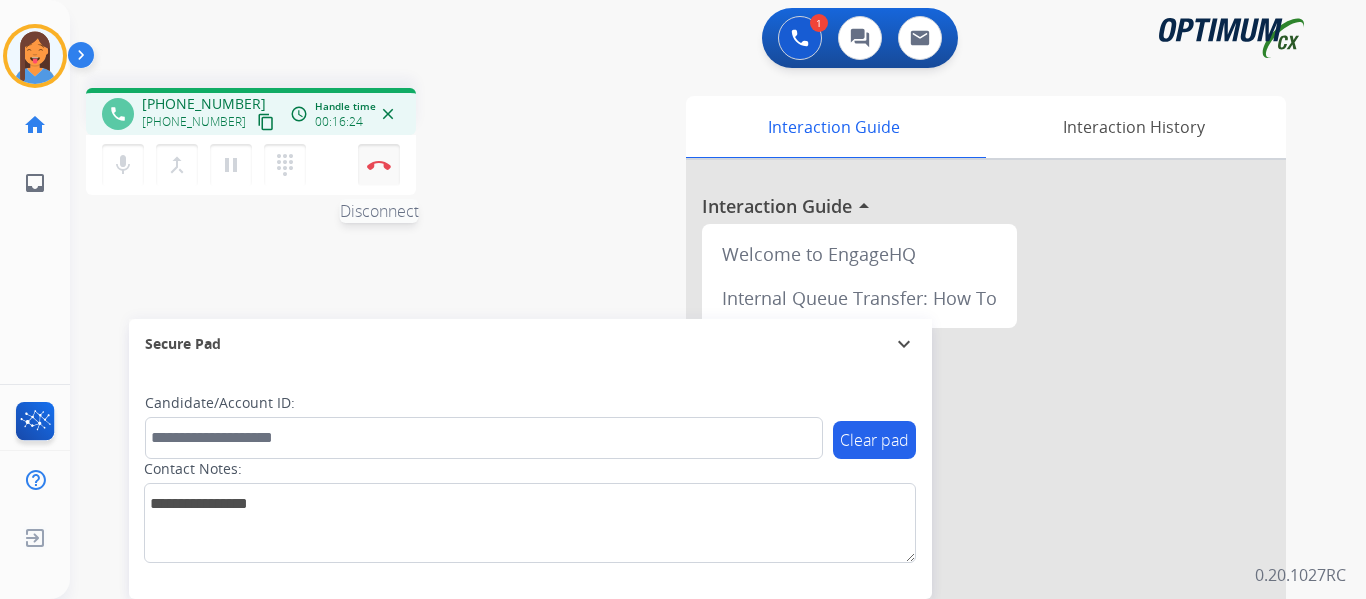click at bounding box center (379, 165) 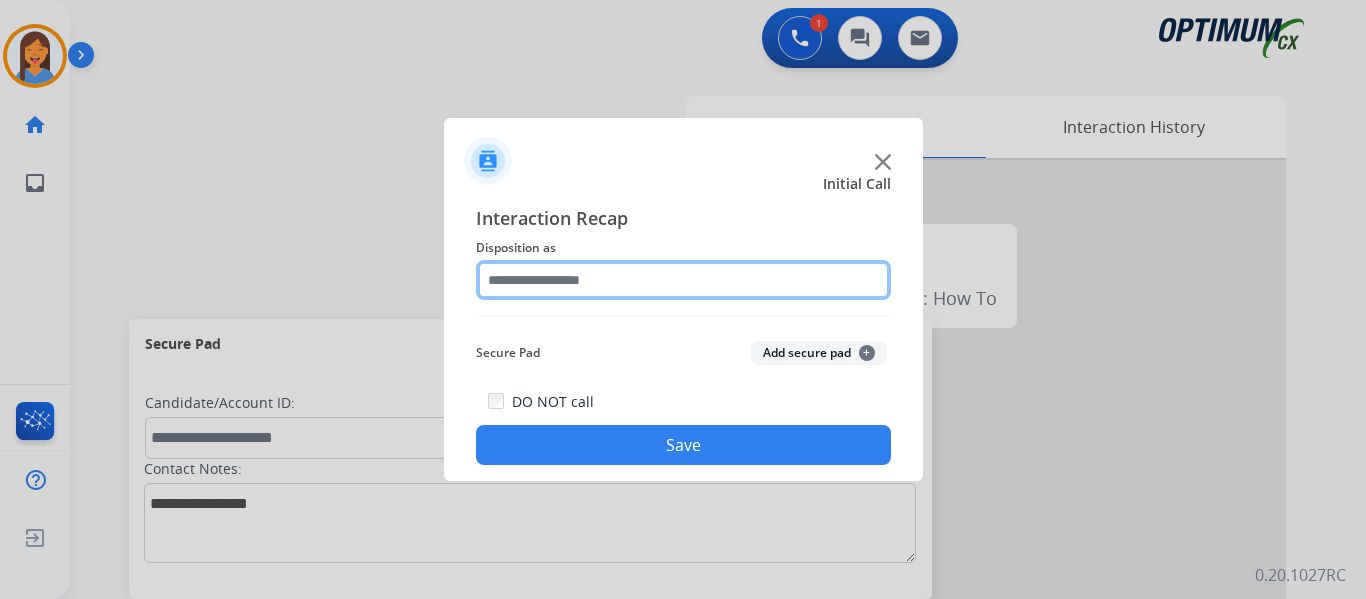 click 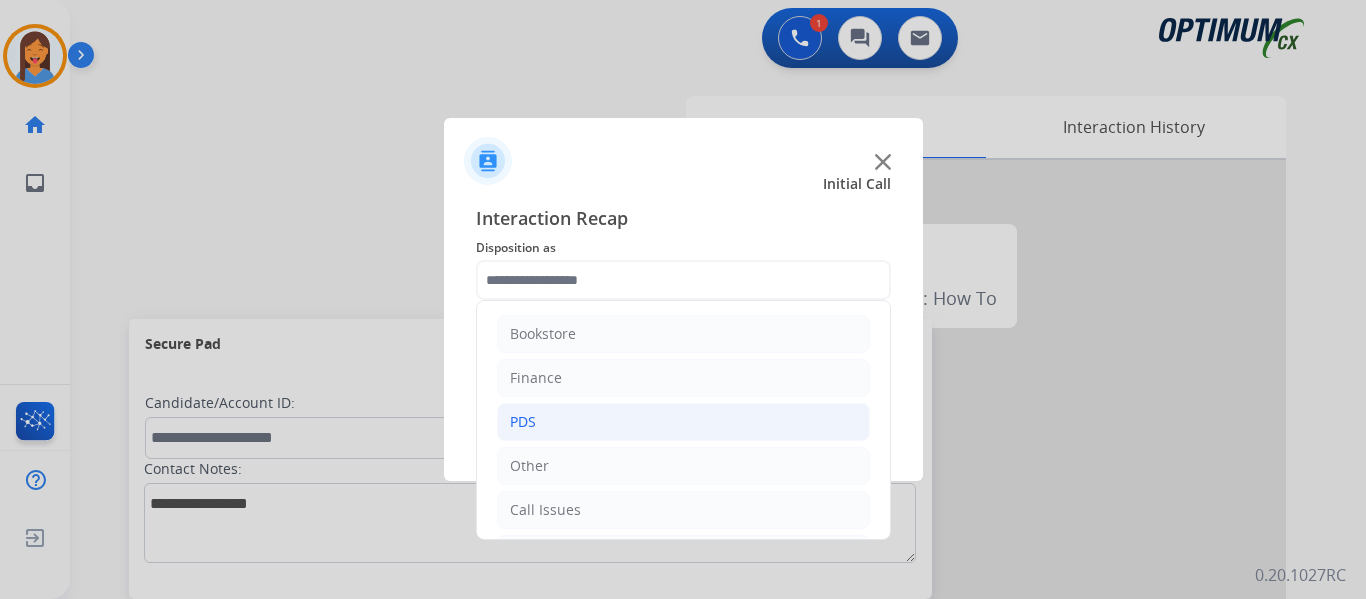 click on "PDS" 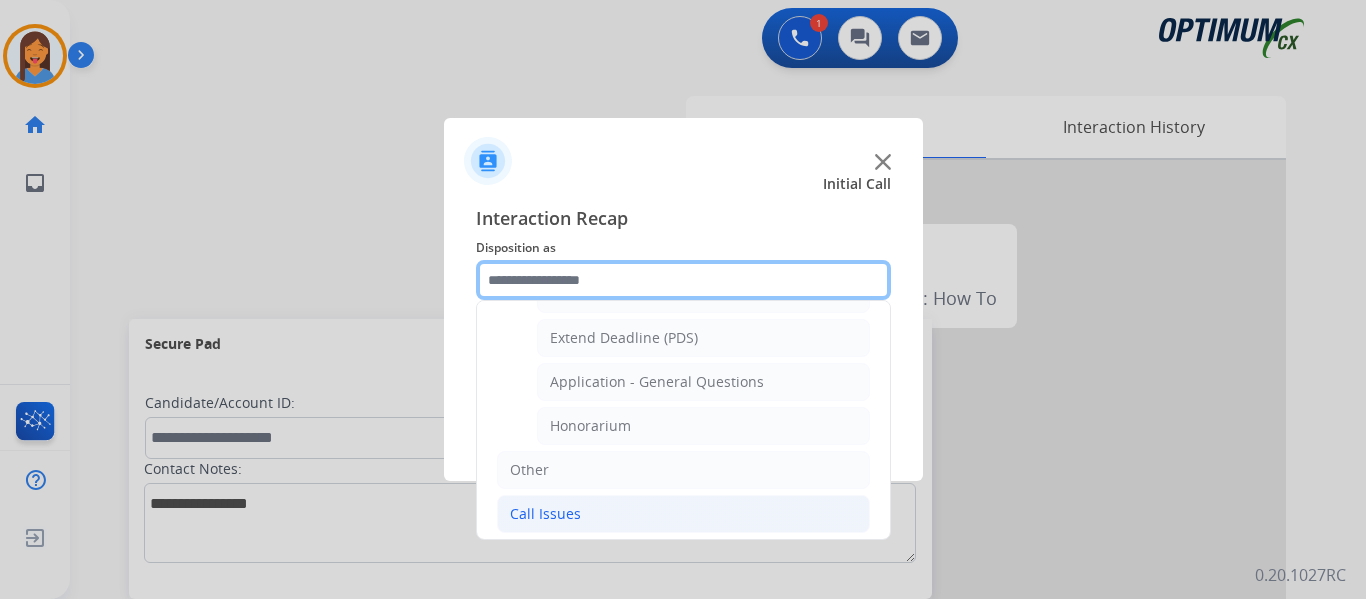 scroll, scrollTop: 600, scrollLeft: 0, axis: vertical 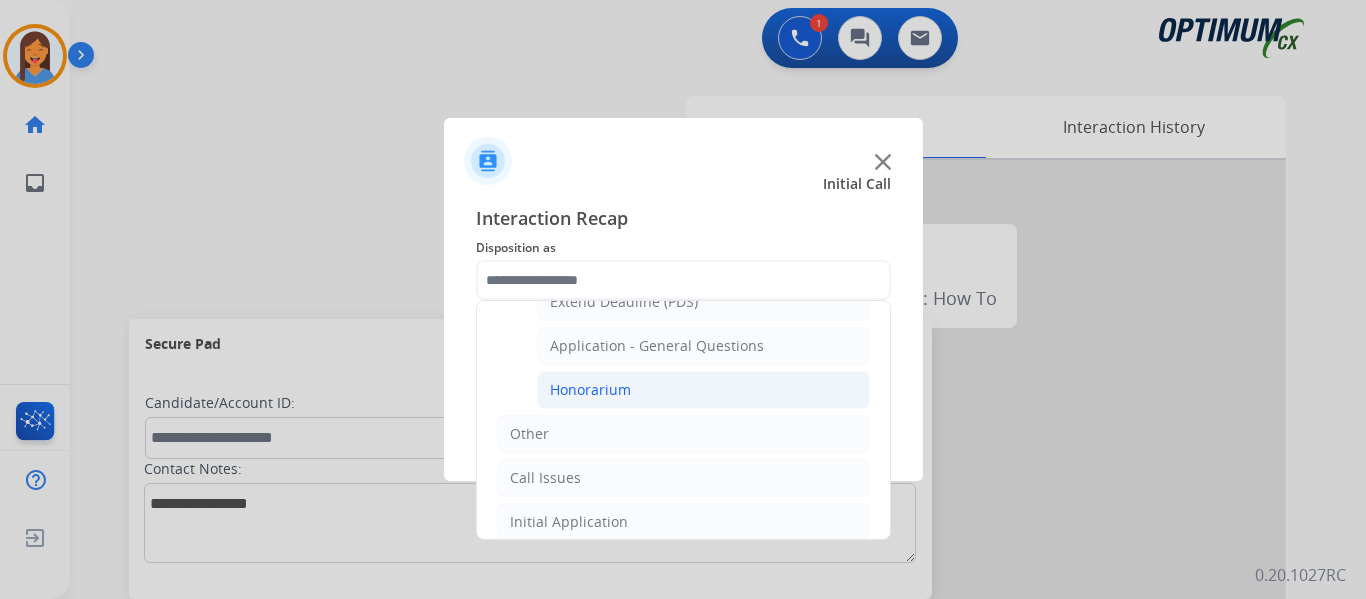 click on "Honorarium" 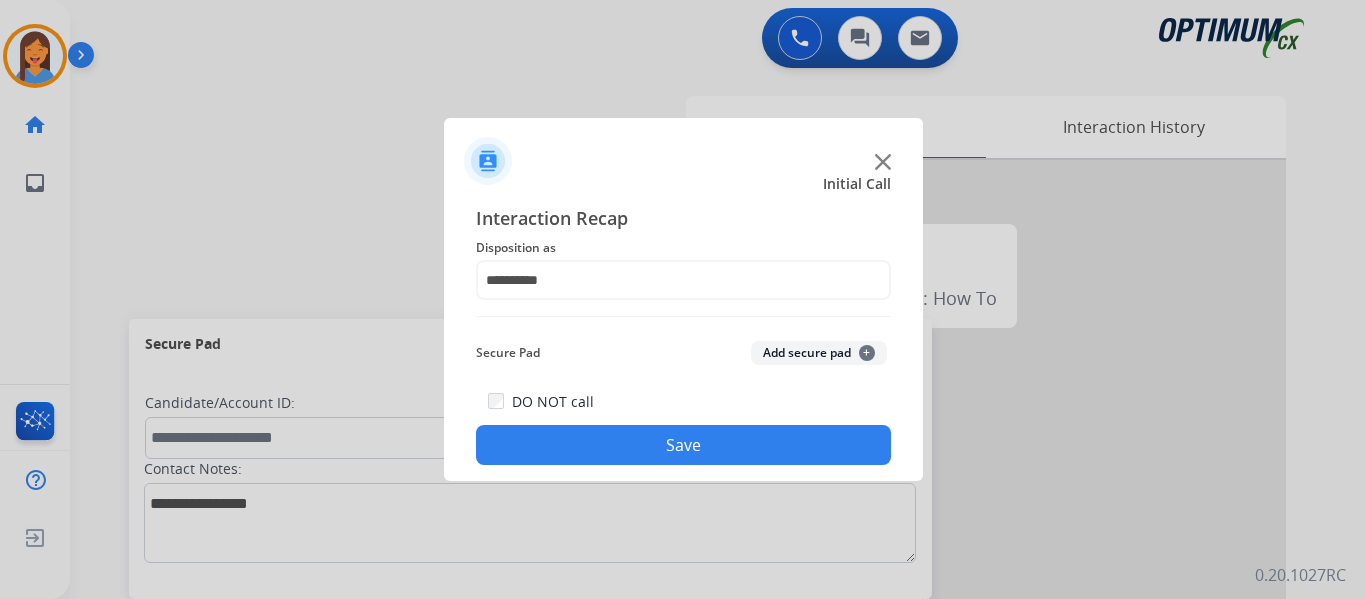 click on "Save" 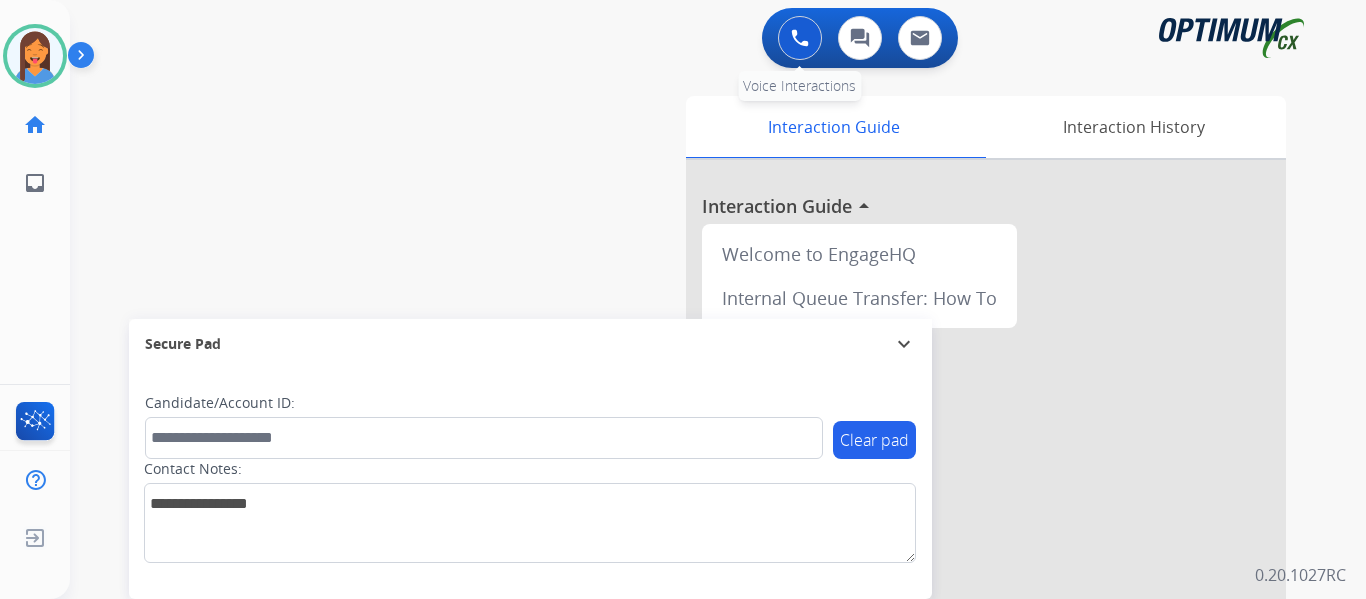 click at bounding box center (800, 38) 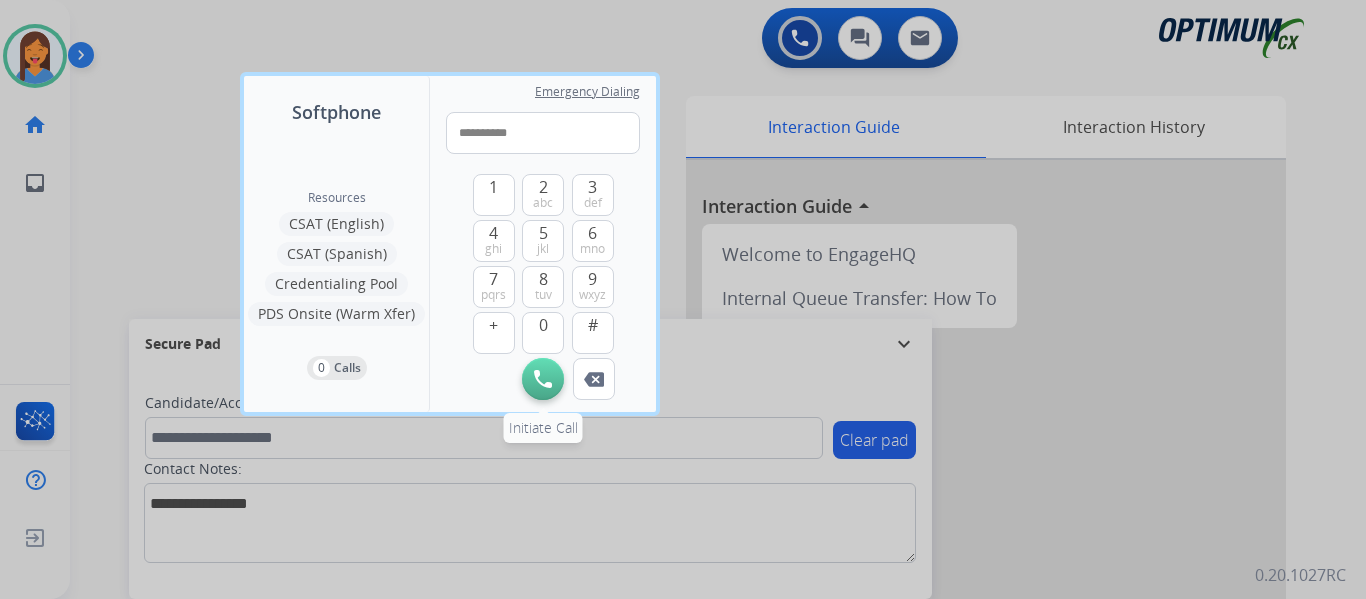 type on "**********" 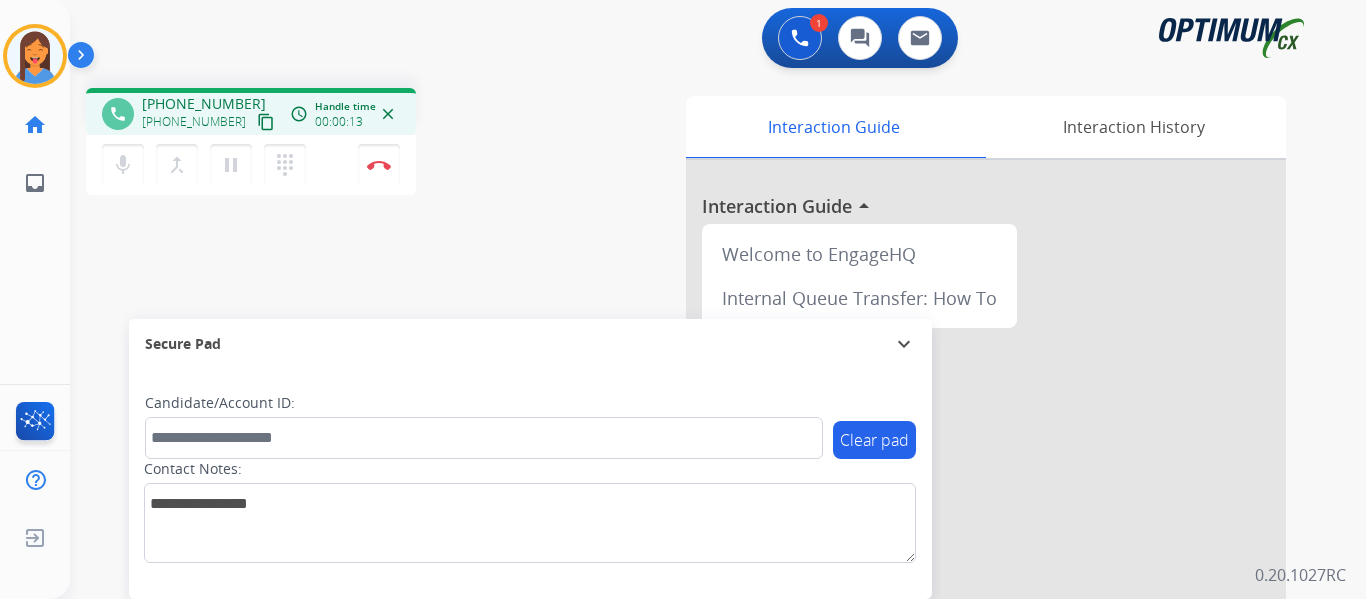 click on "phone +12693082261 +12693082261 content_copy access_time Call metrics Queue   00:04 Hold   00:00 Talk   00:14 Total   00:17 Handle time 00:00:13 close mic Mute merge_type Bridge pause Hold dialpad Dialpad Disconnect swap_horiz Break voice bridge close_fullscreen Connect 3-Way Call merge_type Separate 3-Way Call  Interaction Guide   Interaction History  Interaction Guide arrow_drop_up  Welcome to EngageHQ   Internal Queue Transfer: How To  Secure Pad expand_more Clear pad Candidate/Account ID: Contact Notes:" at bounding box center (694, 489) 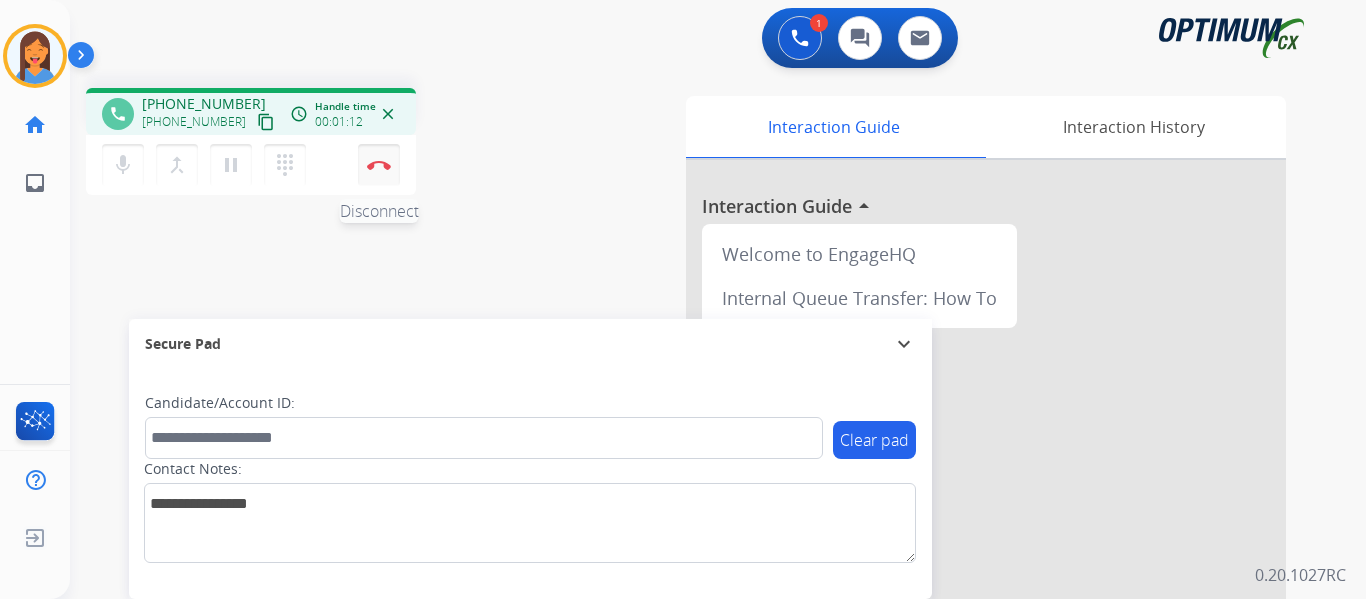 click at bounding box center (379, 165) 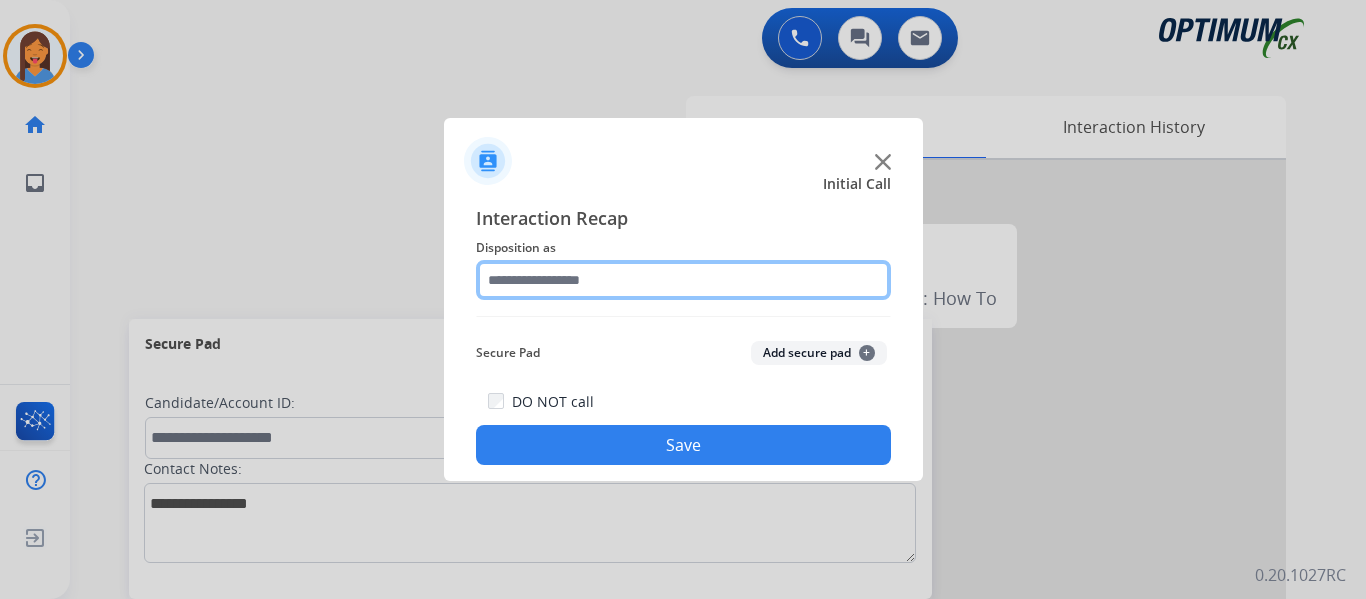 click 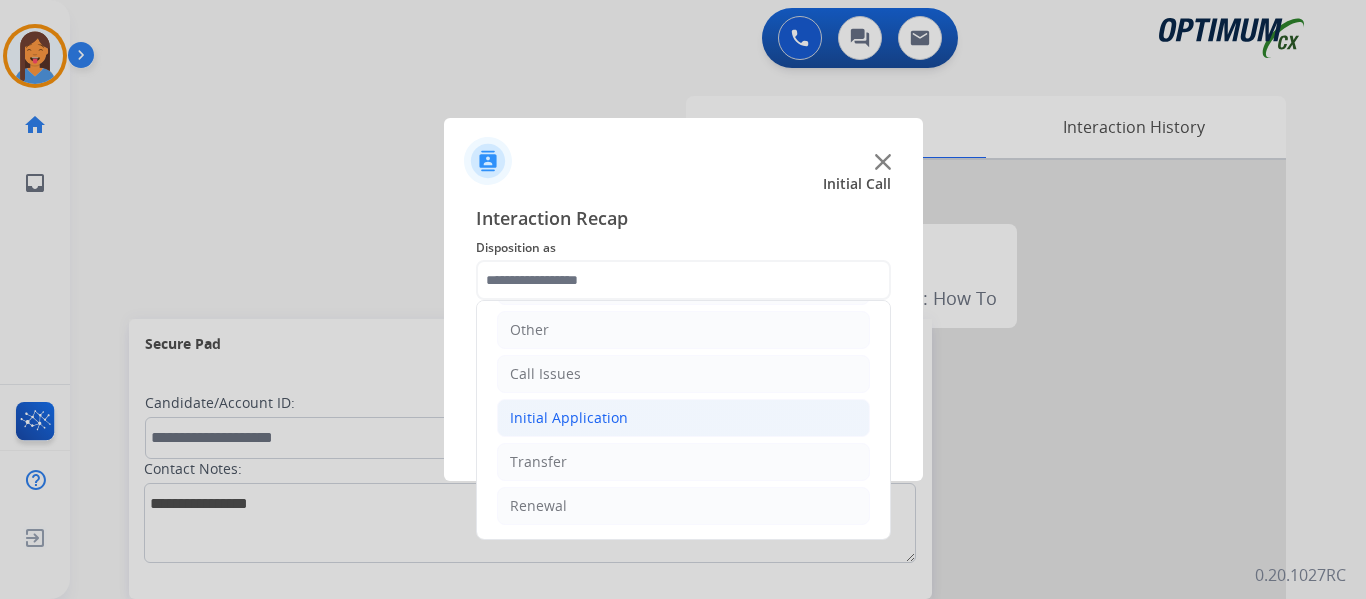 click on "Initial Application" 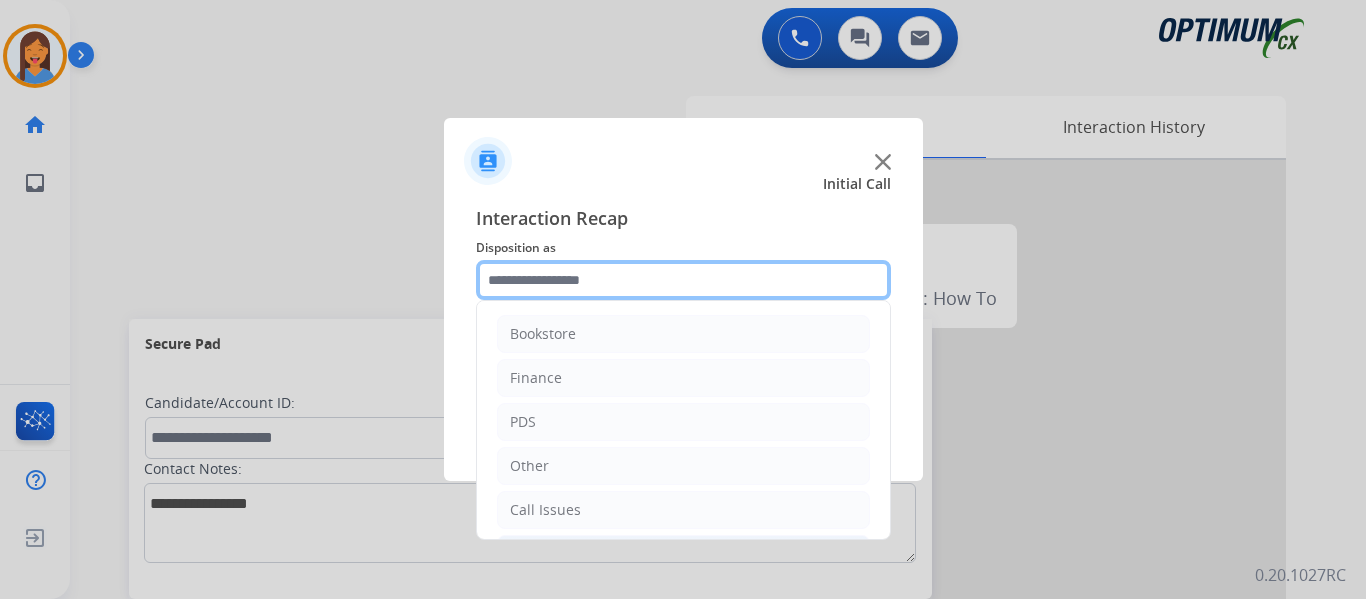 scroll, scrollTop: 100, scrollLeft: 0, axis: vertical 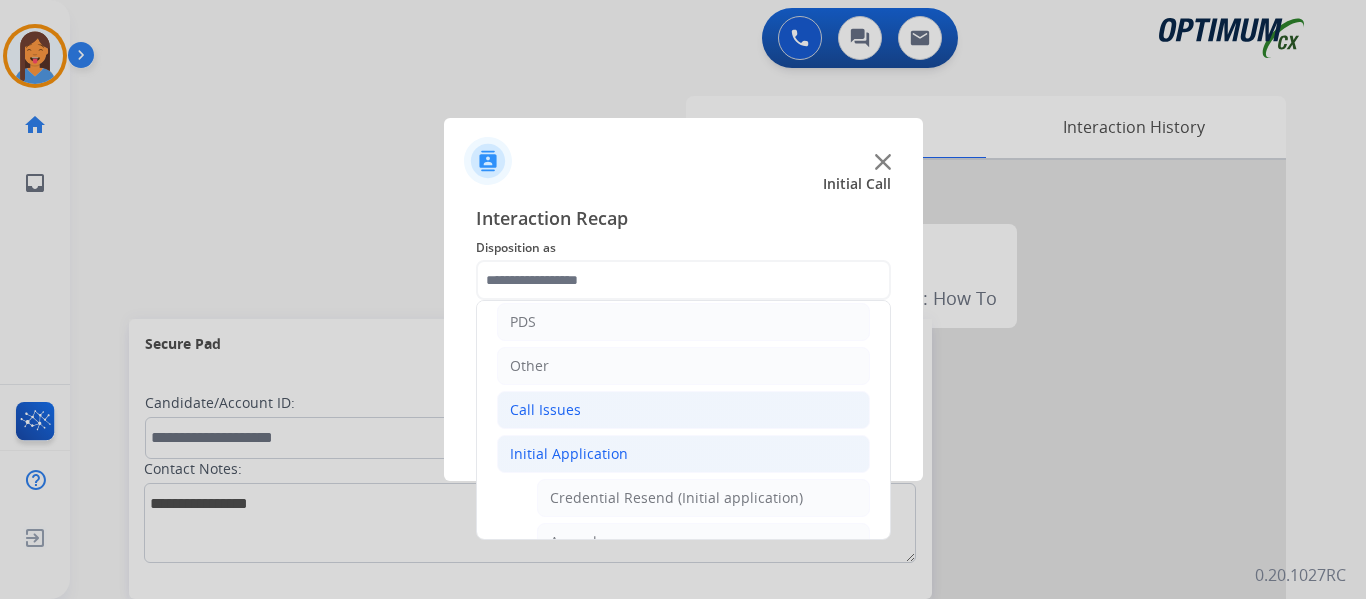 click on "Call Issues" 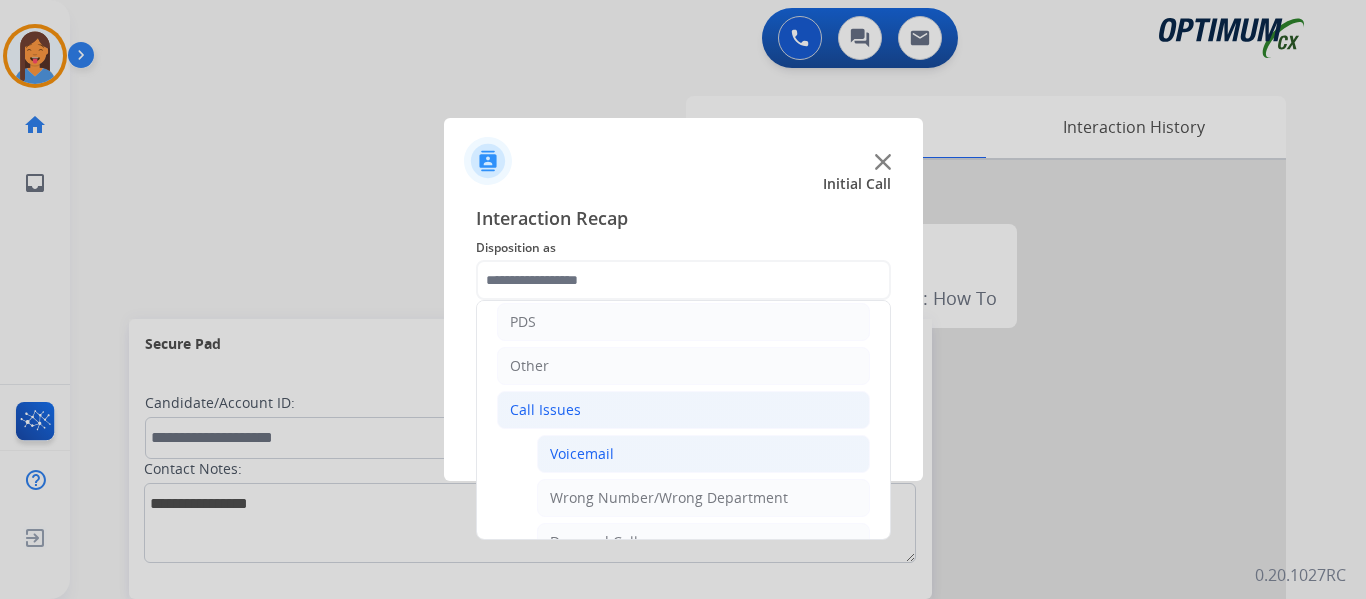 click on "Voicemail" 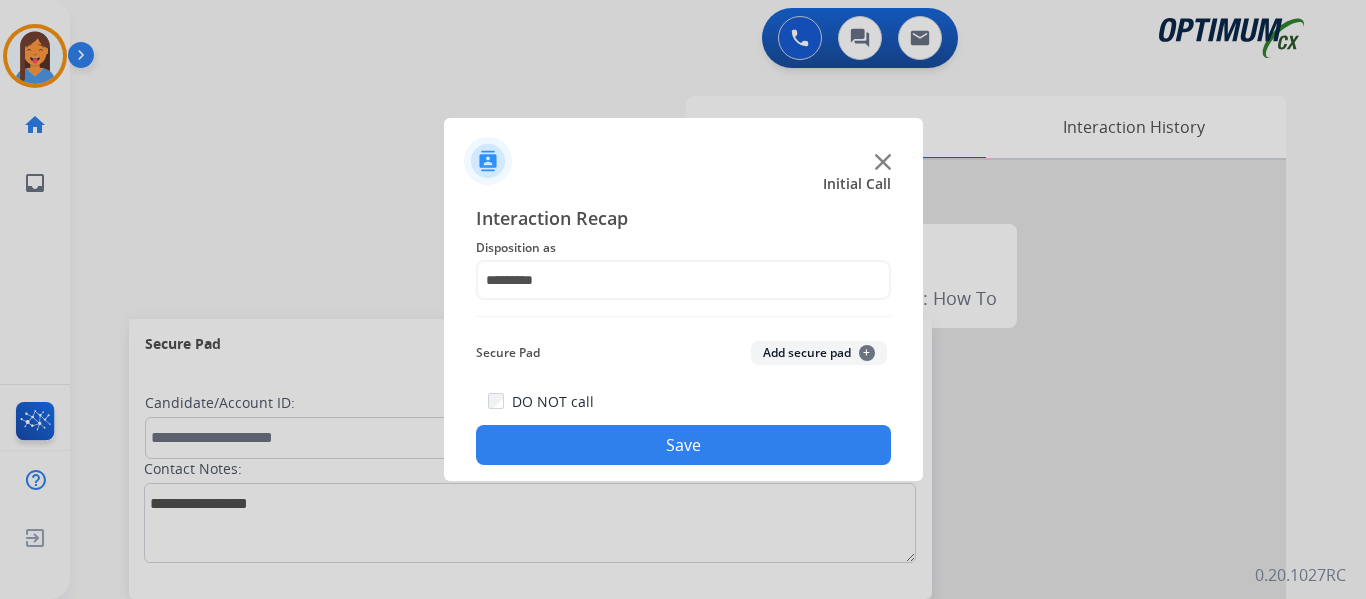 click on "Save" 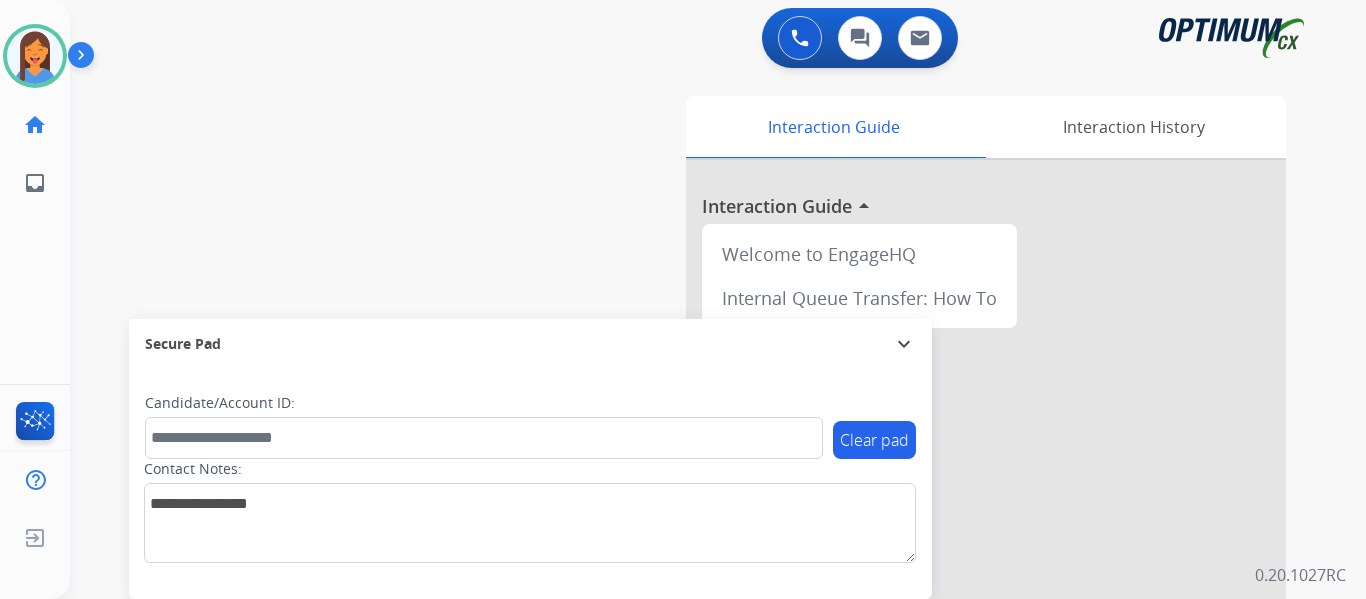 click on "swap_horiz Break voice bridge close_fullscreen Connect 3-Way Call merge_type Separate 3-Way Call  Interaction Guide   Interaction History  Interaction Guide arrow_drop_up  Welcome to EngageHQ   Internal Queue Transfer: How To  Secure Pad expand_more Clear pad Candidate/Account ID: Contact Notes:" at bounding box center (694, 489) 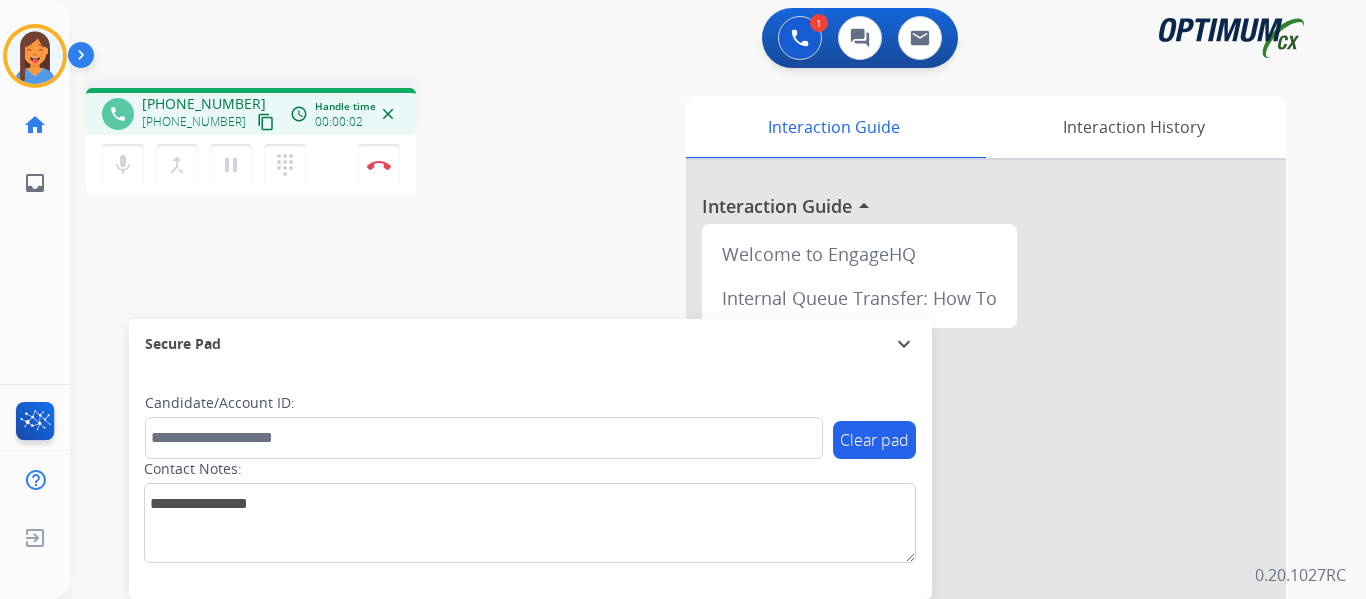 click on "content_copy" at bounding box center [266, 122] 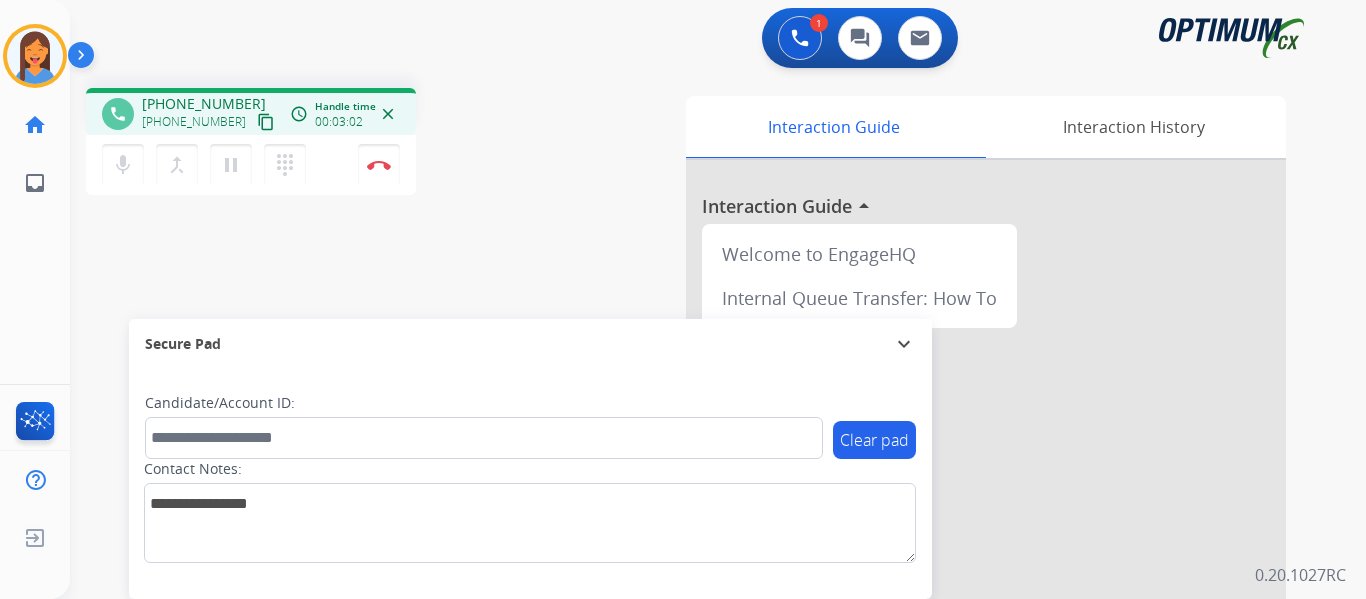 click on "content_copy" at bounding box center [266, 122] 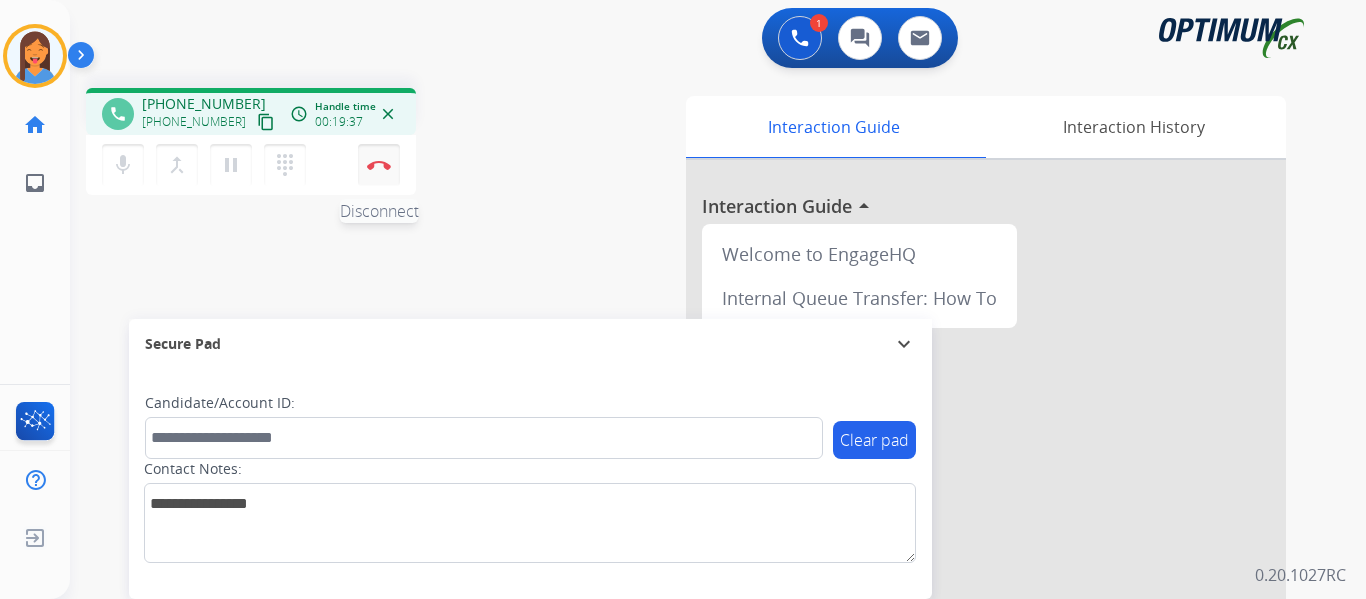 click on "Disconnect" at bounding box center (379, 165) 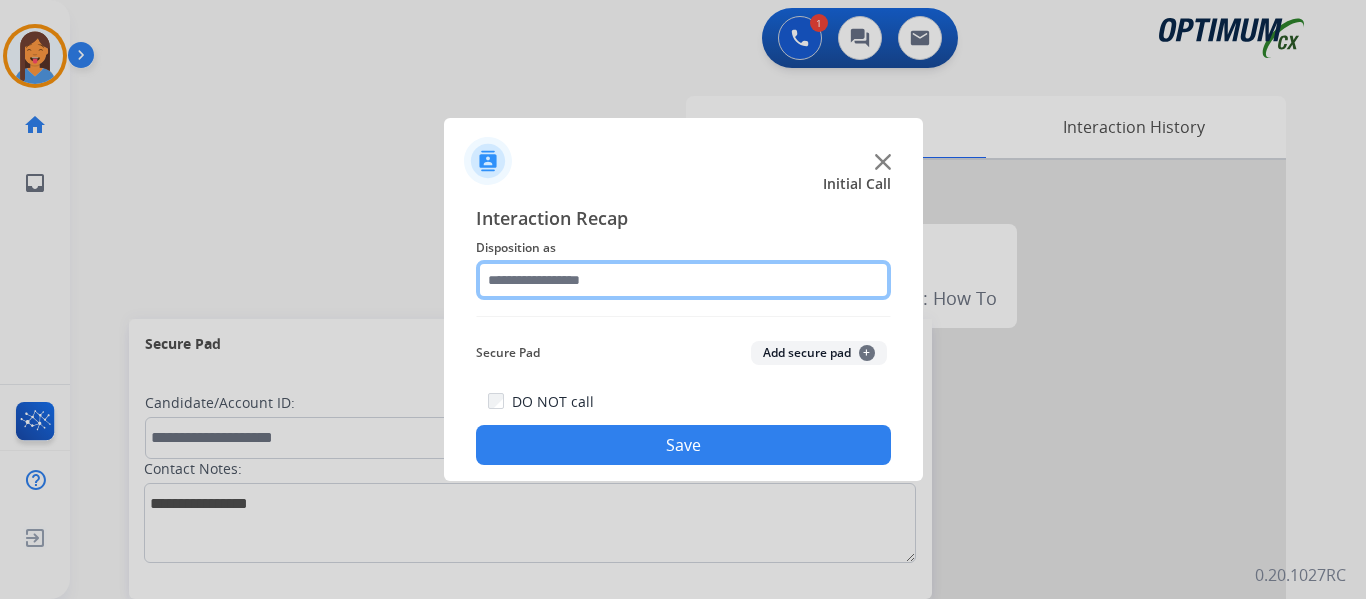 click 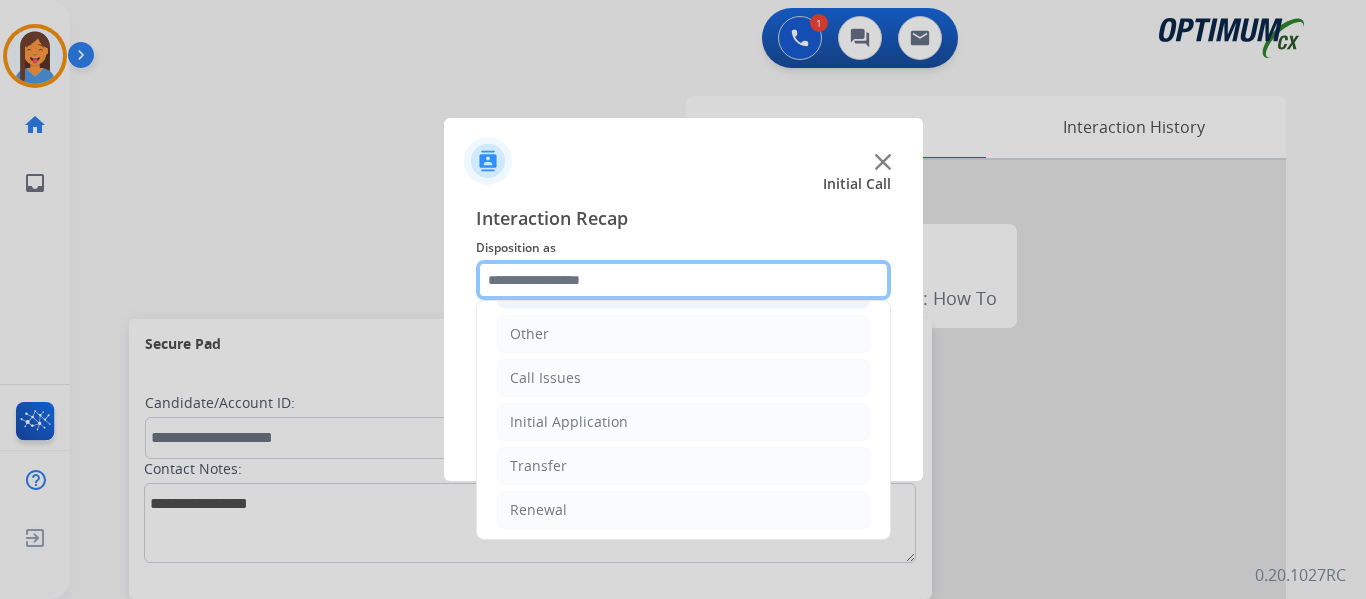 scroll, scrollTop: 136, scrollLeft: 0, axis: vertical 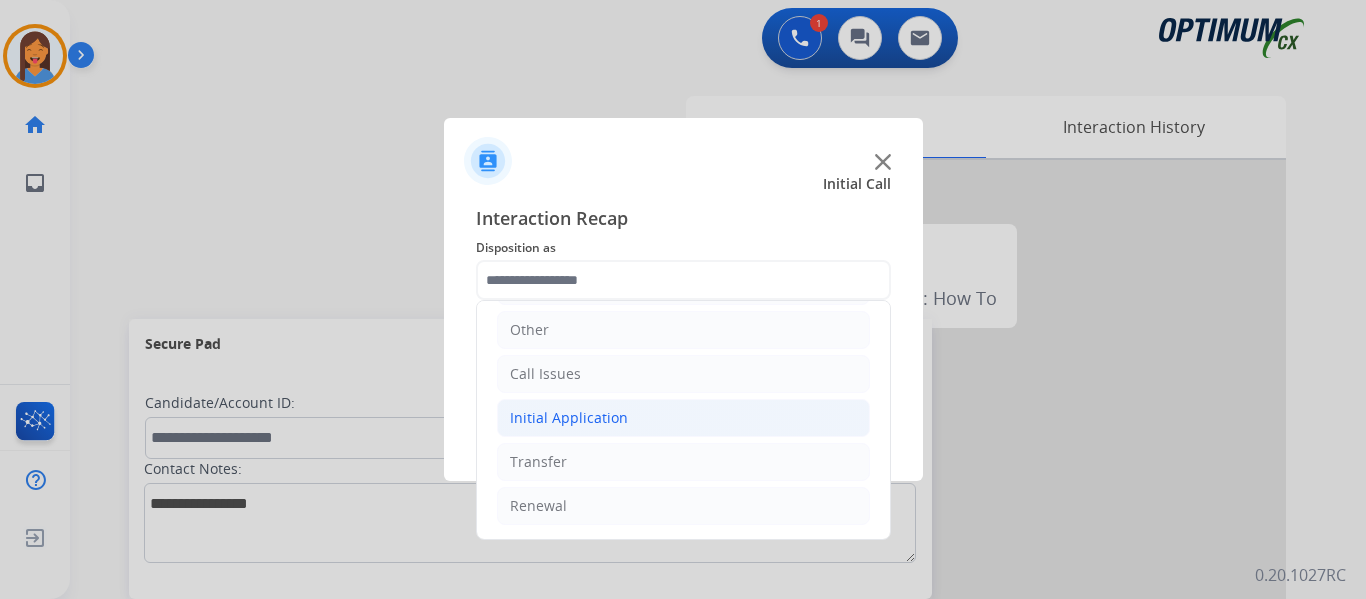 click on "Initial Application" 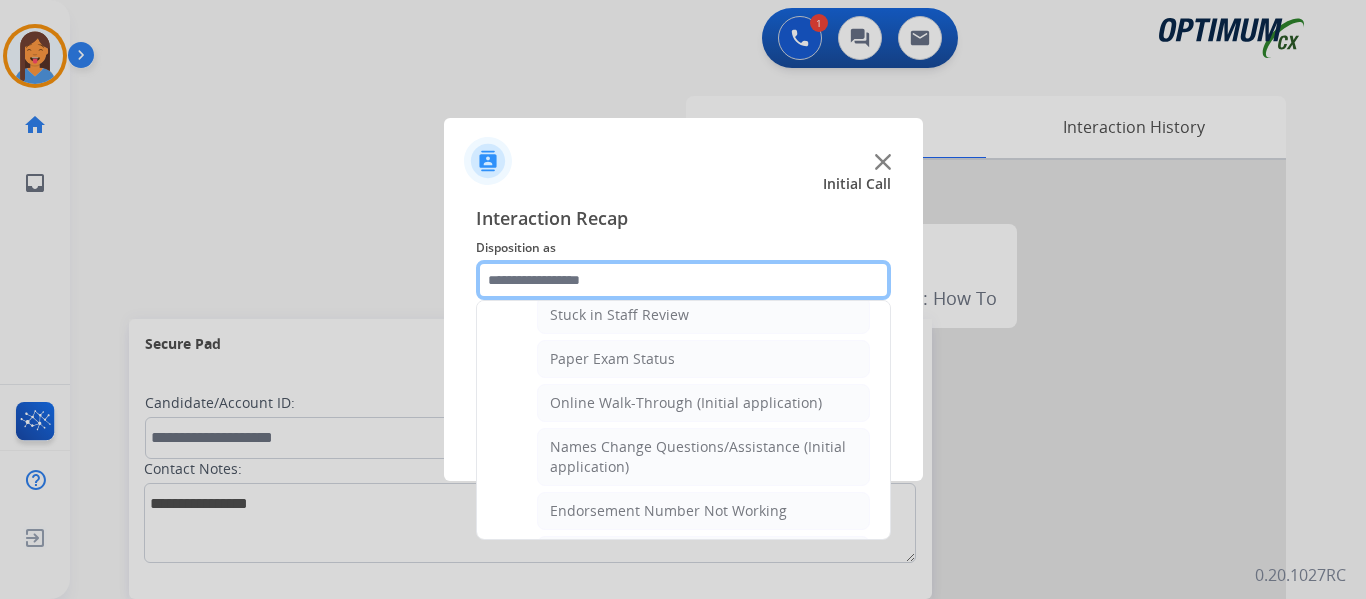 scroll, scrollTop: 336, scrollLeft: 0, axis: vertical 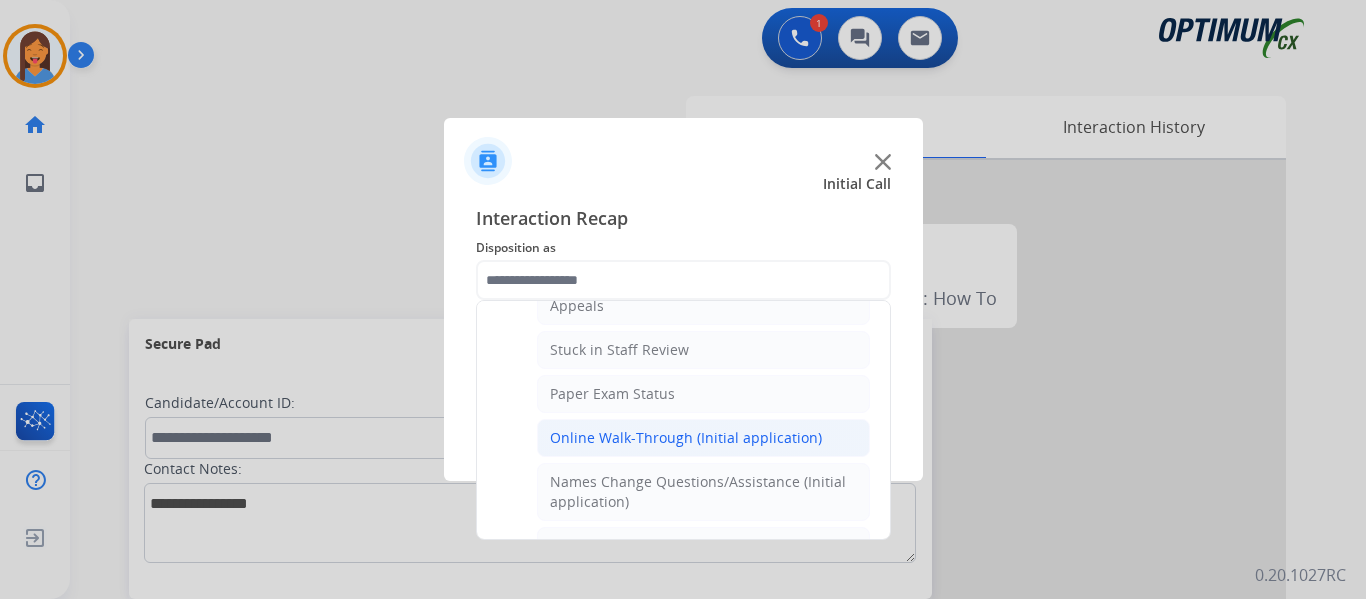 click on "Online Walk-Through (Initial application)" 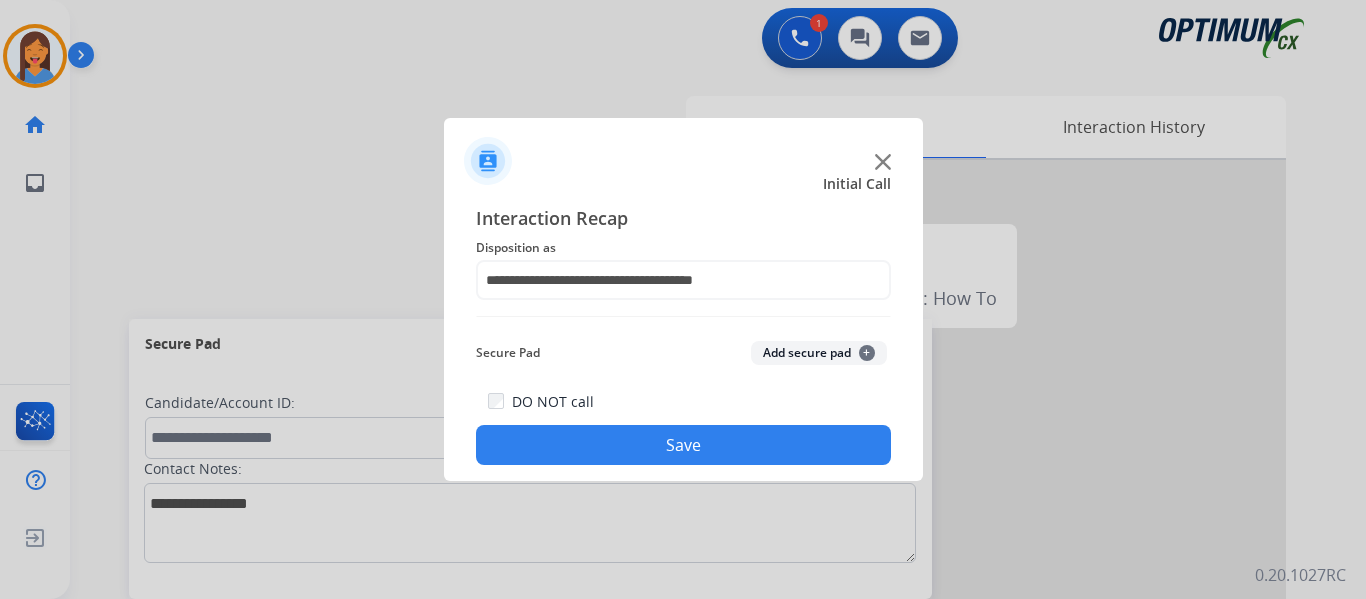 click on "Save" 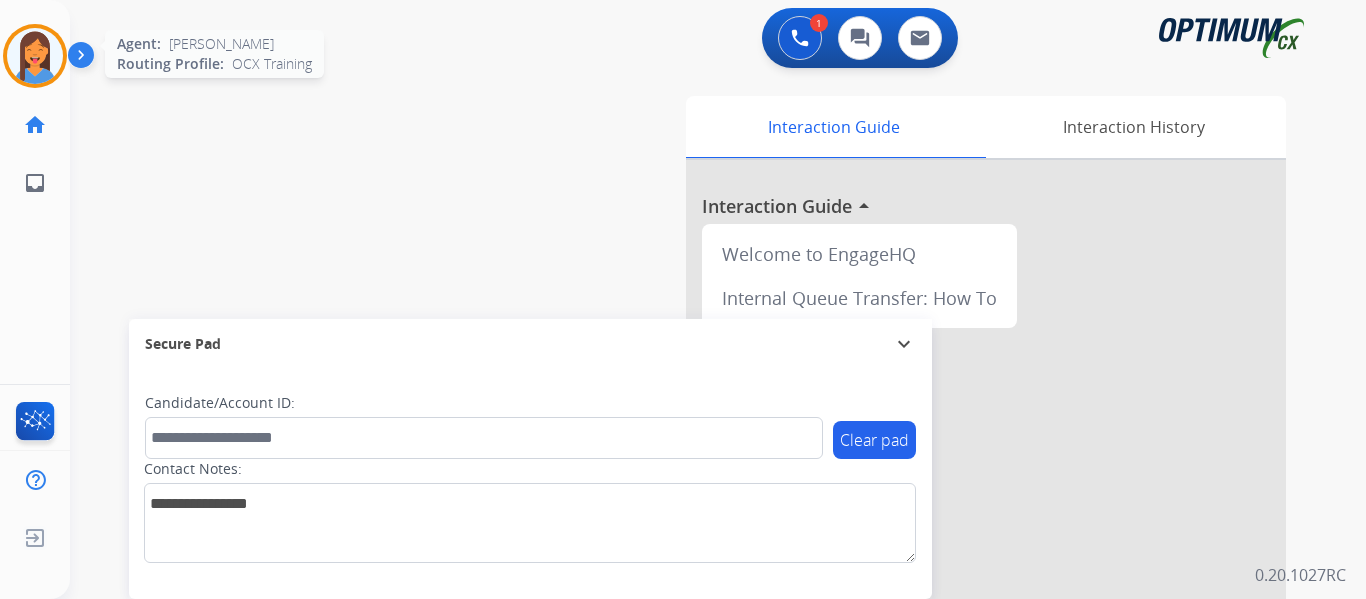click at bounding box center (35, 56) 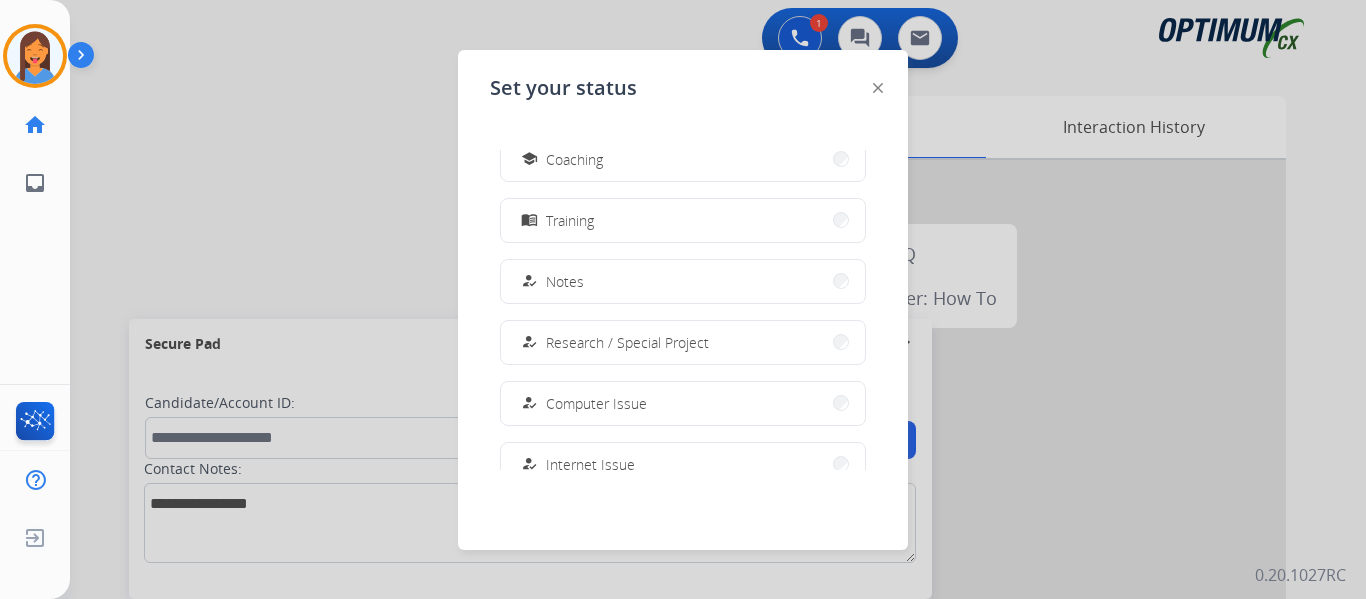 scroll, scrollTop: 299, scrollLeft: 0, axis: vertical 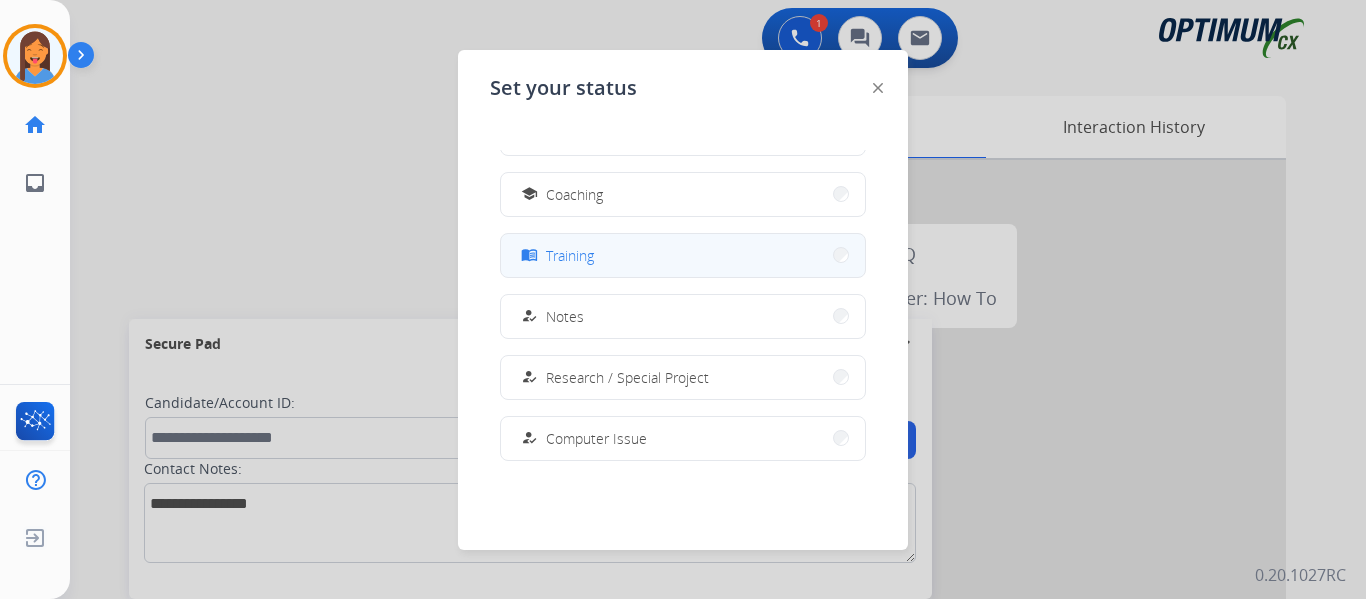 click on "menu_book Training" at bounding box center (683, 255) 